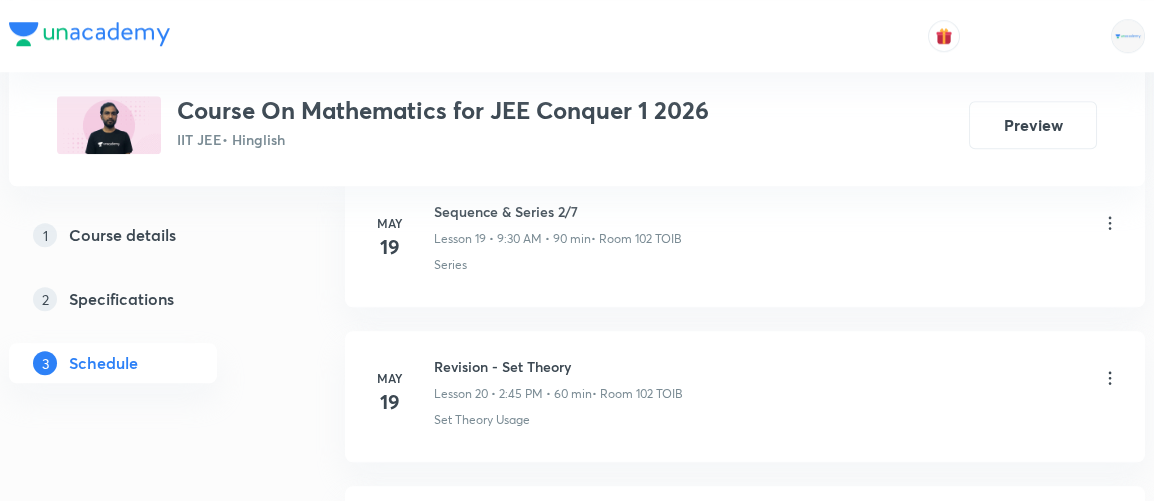 scroll, scrollTop: 12628, scrollLeft: 0, axis: vertical 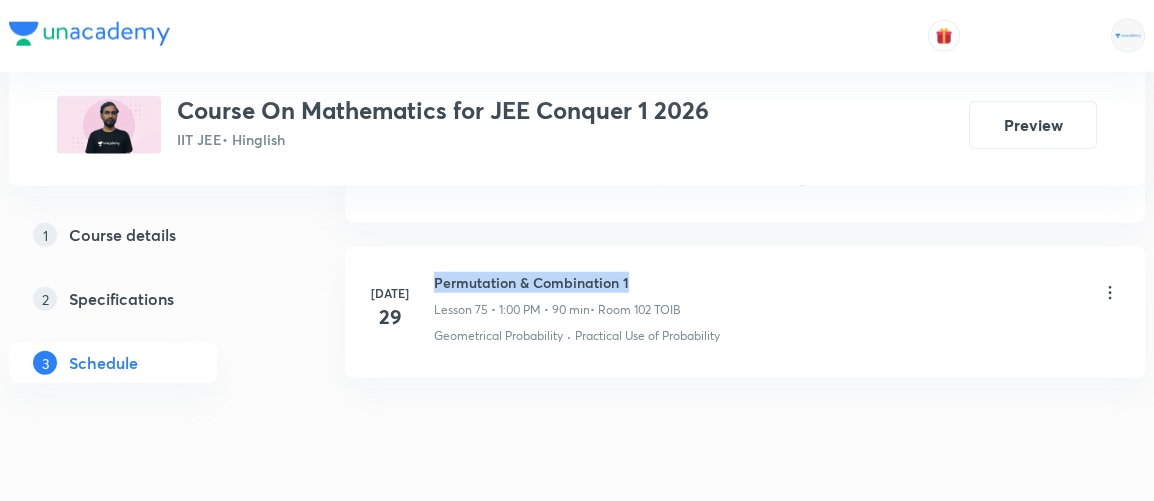 drag, startPoint x: 433, startPoint y: 219, endPoint x: 659, endPoint y: 198, distance: 226.97357 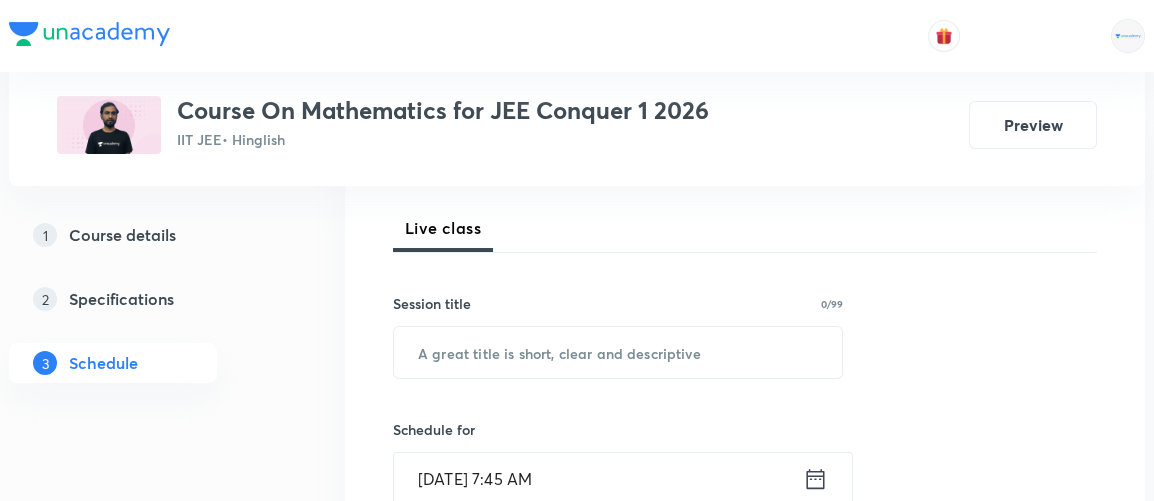 scroll, scrollTop: 294, scrollLeft: 0, axis: vertical 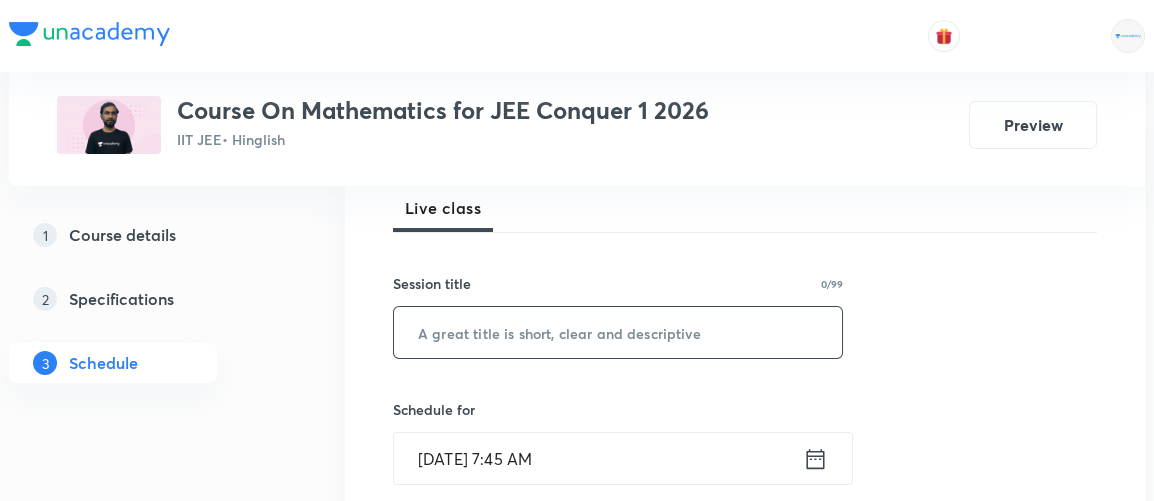 click at bounding box center (618, 332) 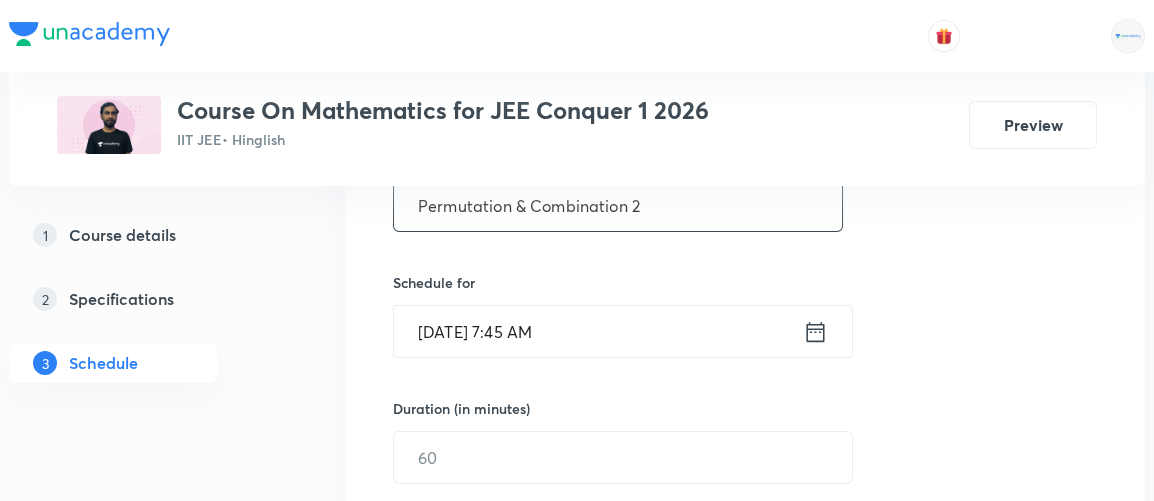 scroll, scrollTop: 425, scrollLeft: 0, axis: vertical 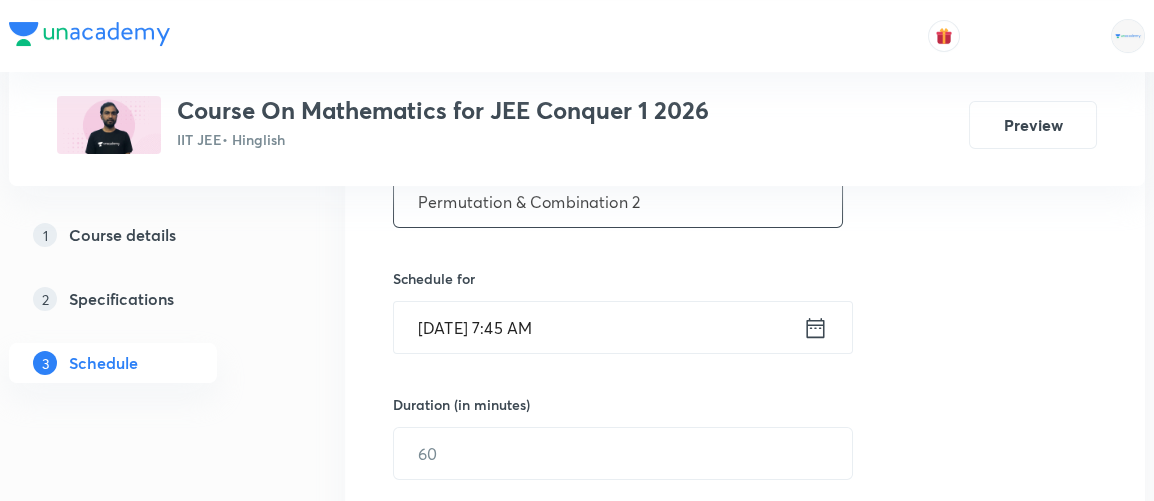 type on "Permutation & Combination 2" 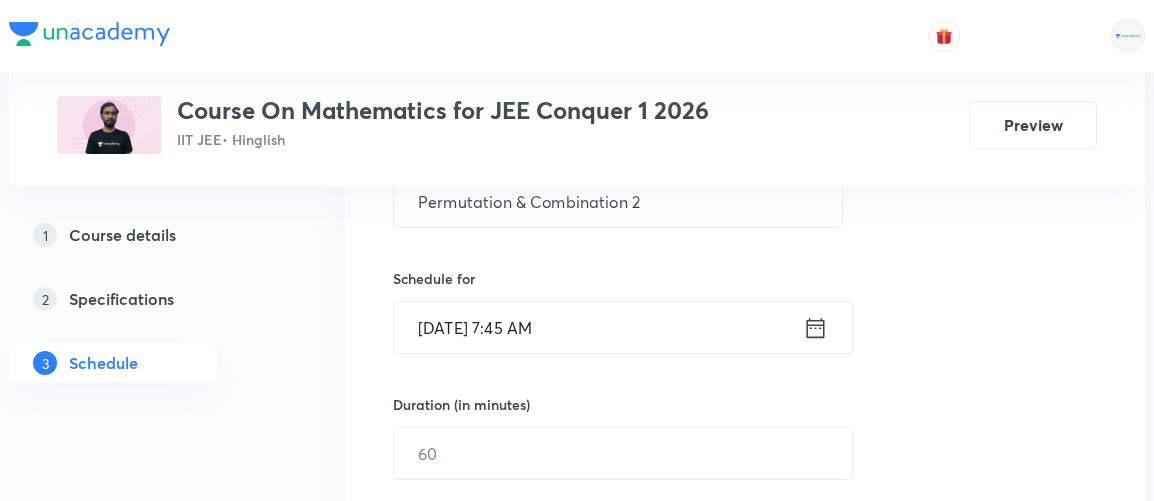 click 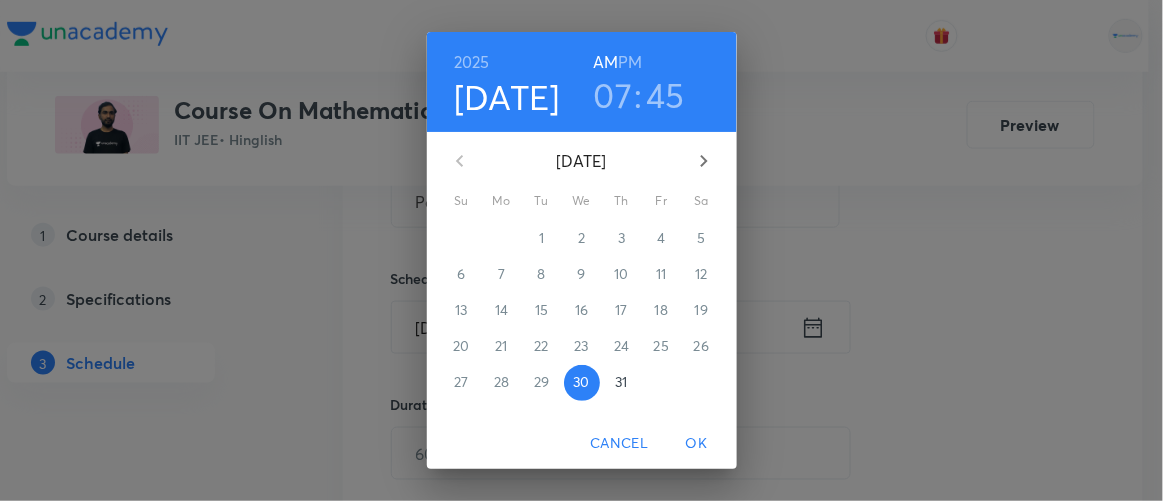 click on "07" at bounding box center [613, 95] 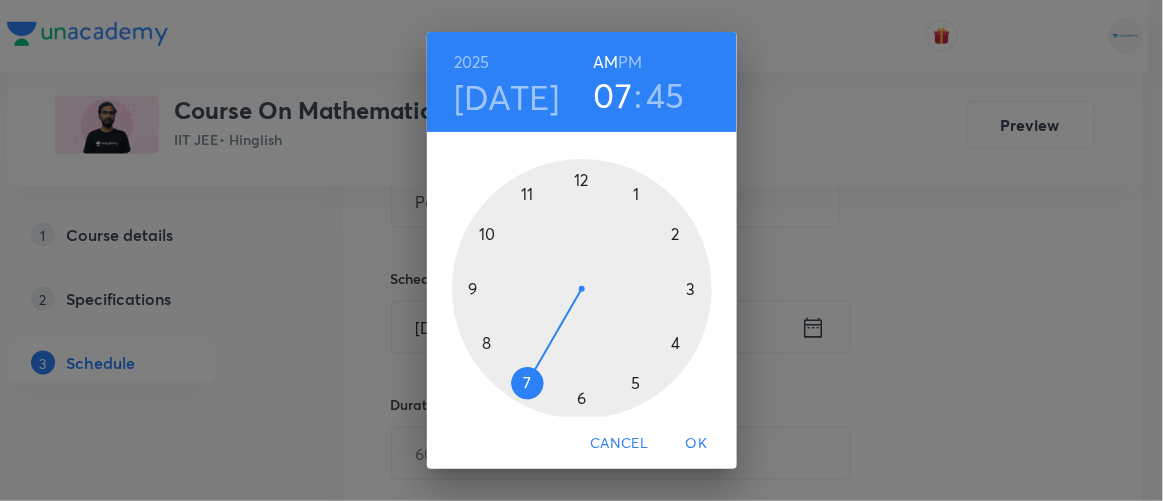 click at bounding box center [582, 289] 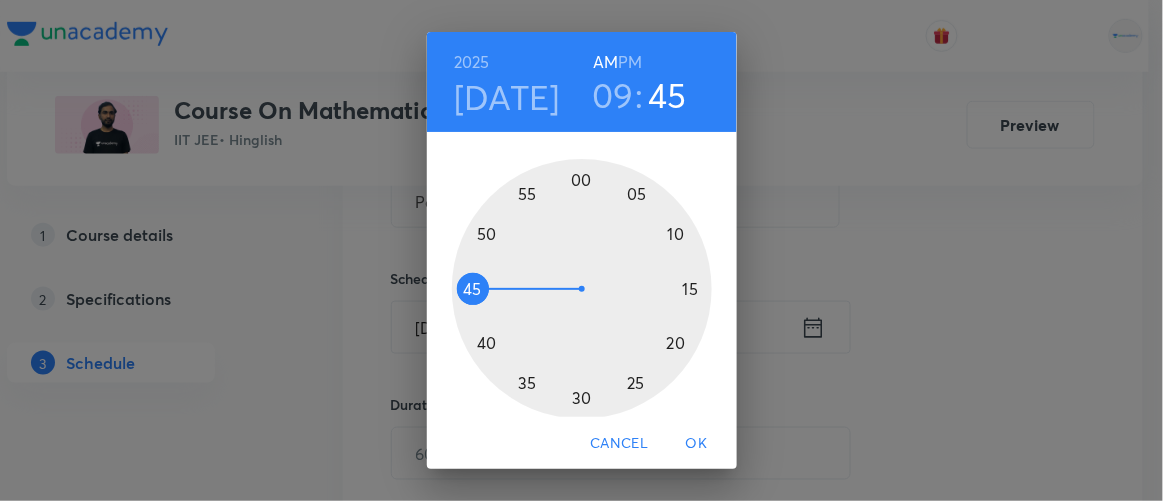 click at bounding box center (582, 289) 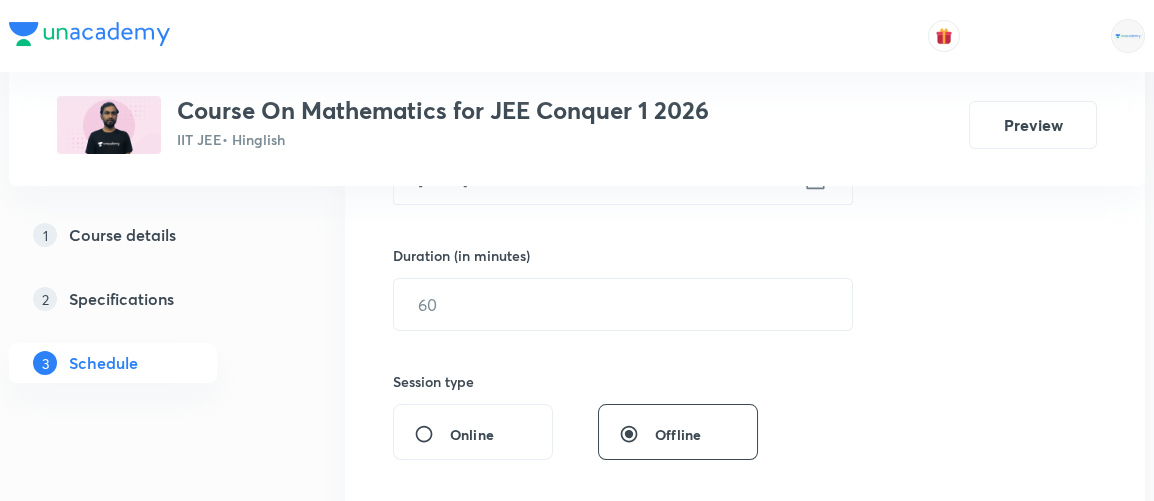 scroll, scrollTop: 575, scrollLeft: 0, axis: vertical 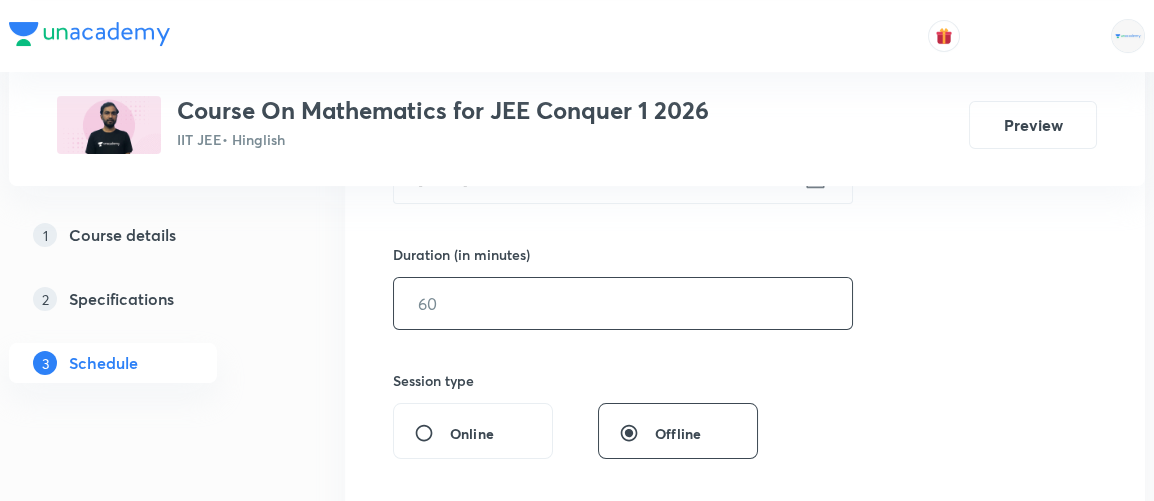 click at bounding box center (623, 303) 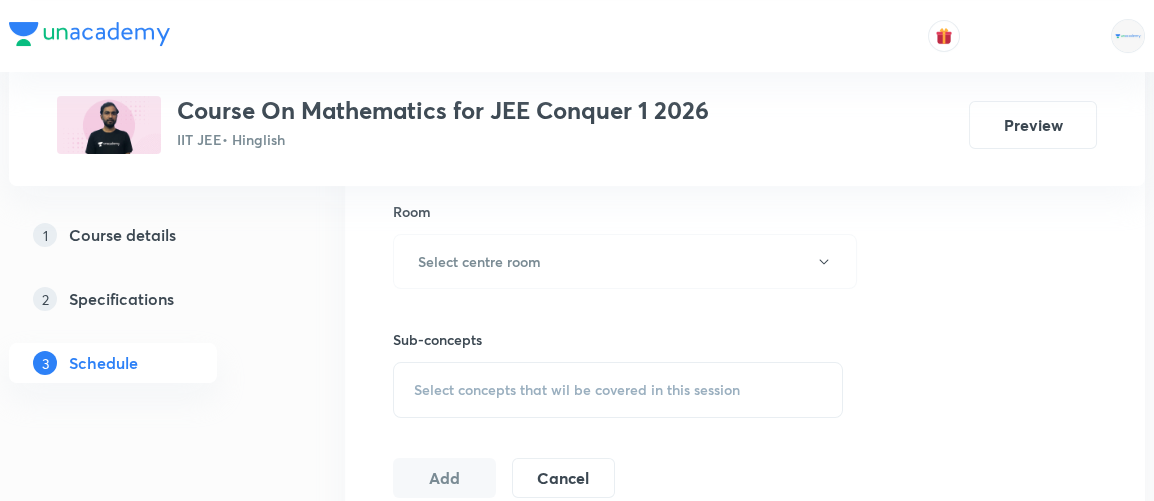 scroll, scrollTop: 874, scrollLeft: 0, axis: vertical 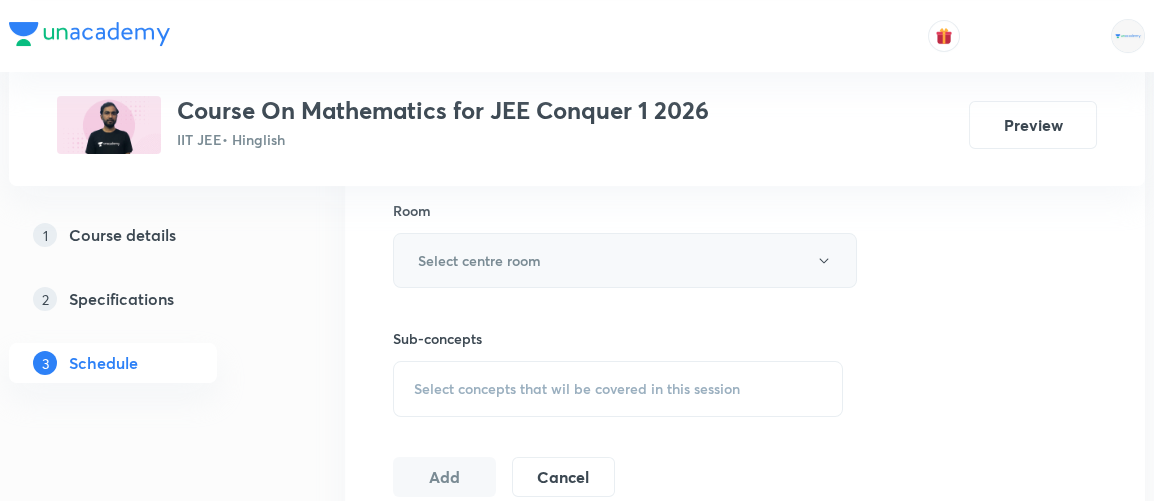 type on "90" 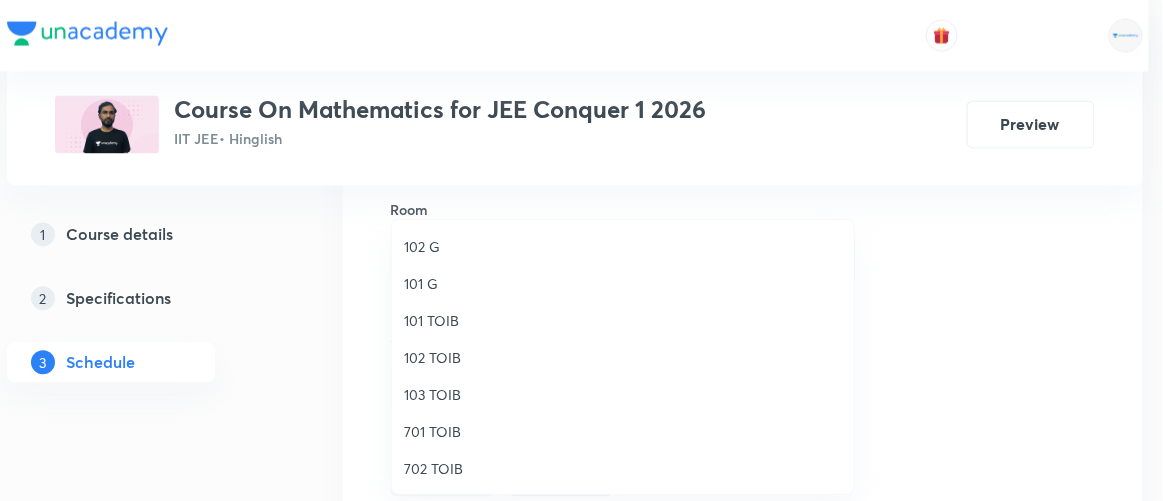 click on "102 TOIB" at bounding box center (623, 357) 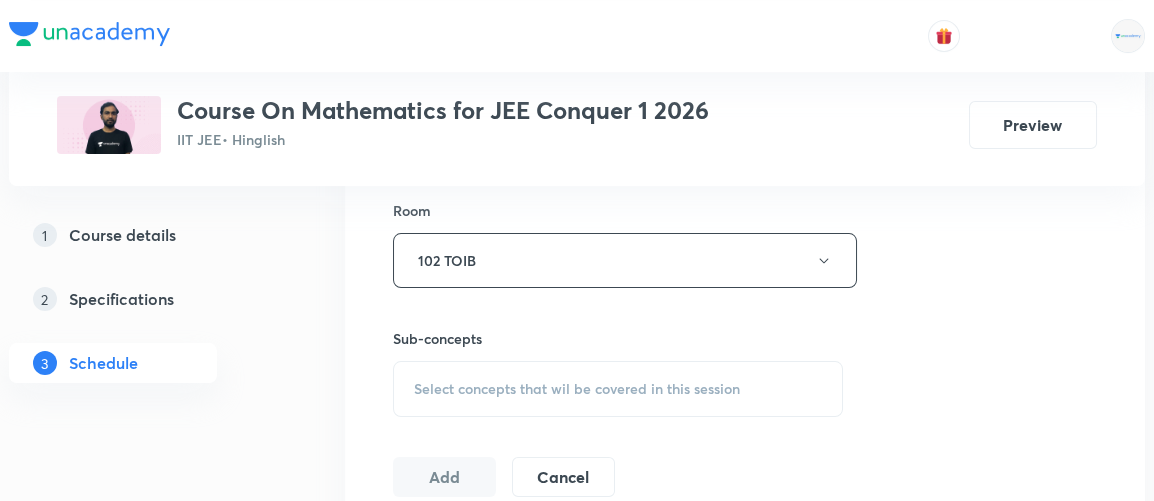 scroll, scrollTop: 926, scrollLeft: 0, axis: vertical 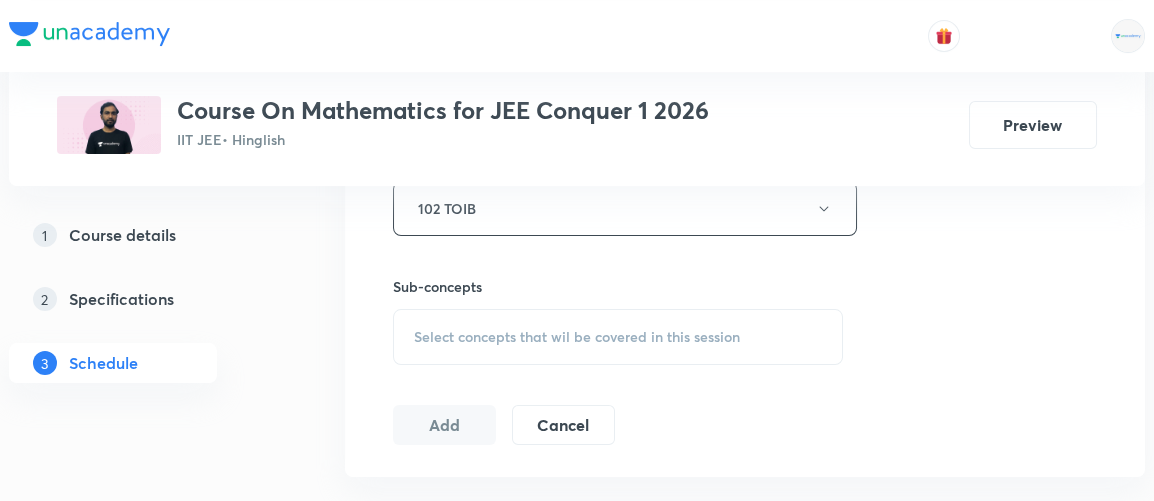 click on "Select concepts that wil be covered in this session" at bounding box center [577, 337] 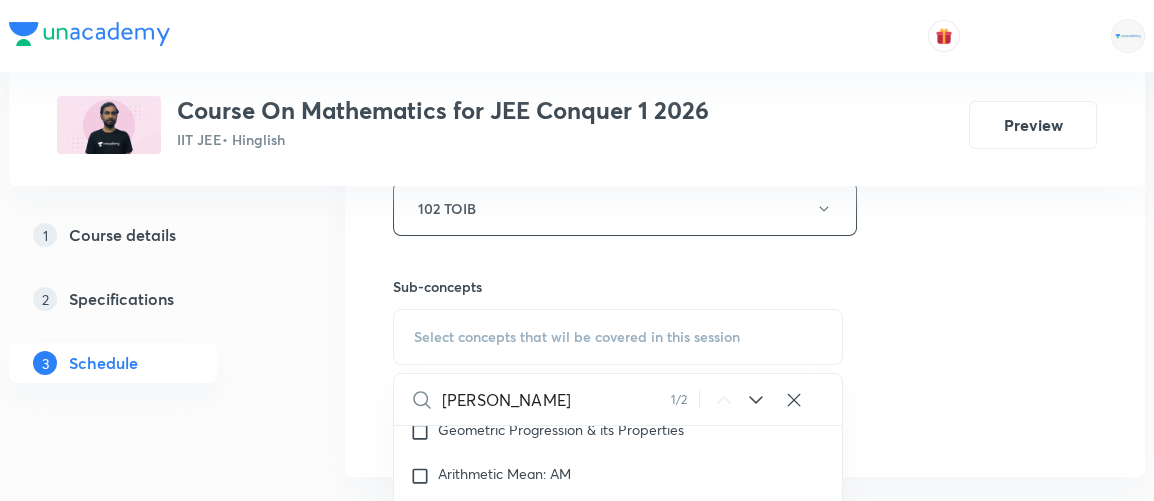 scroll, scrollTop: 3796, scrollLeft: 0, axis: vertical 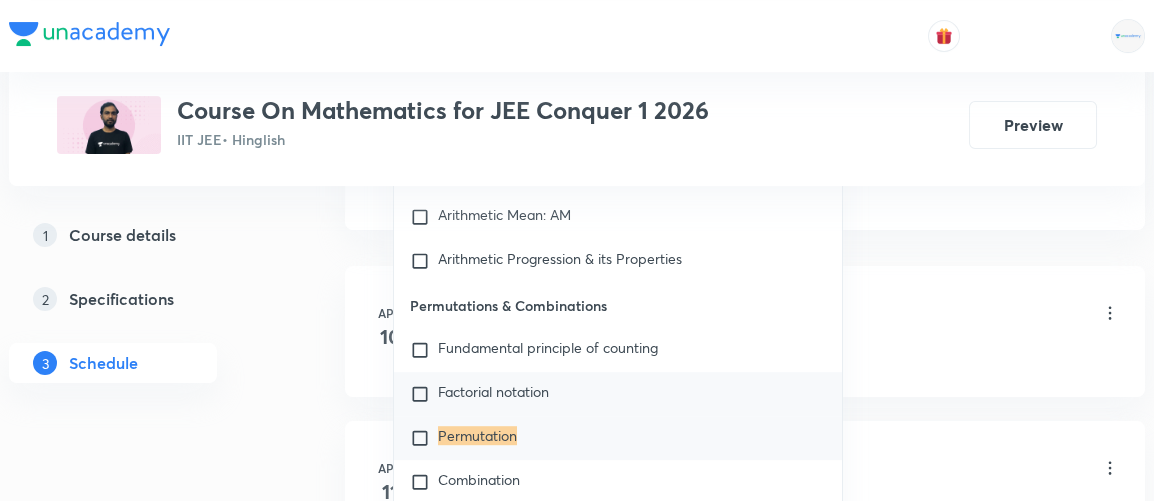type on "permutation" 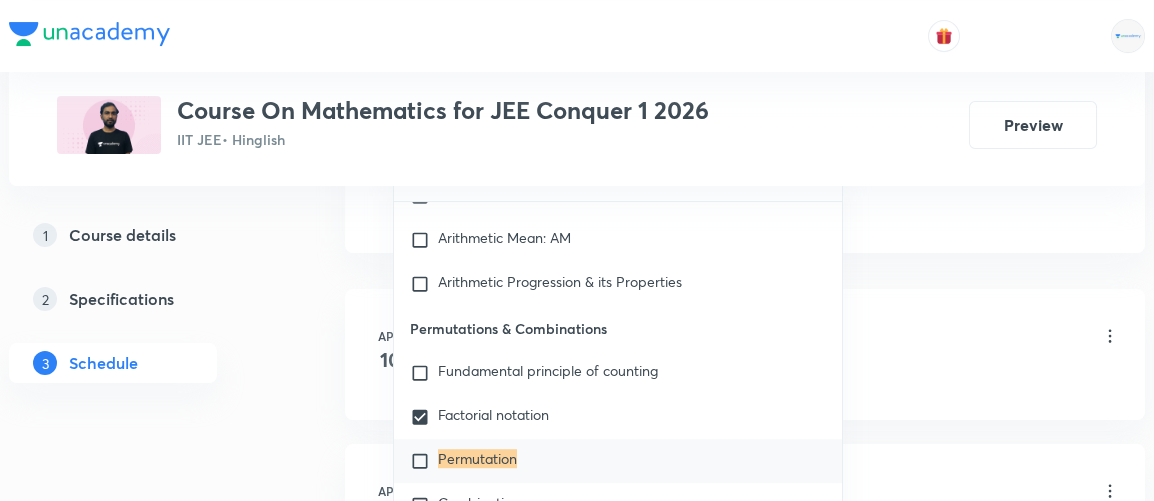 click on "1 Course details 2 Specifications 3 Schedule" at bounding box center (145, 311) 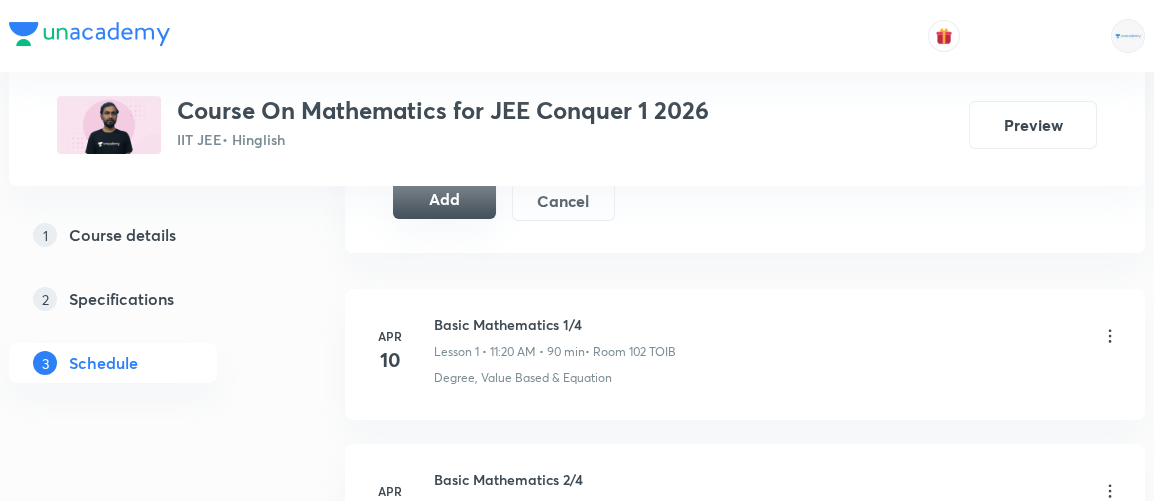 click on "Add" at bounding box center [444, 199] 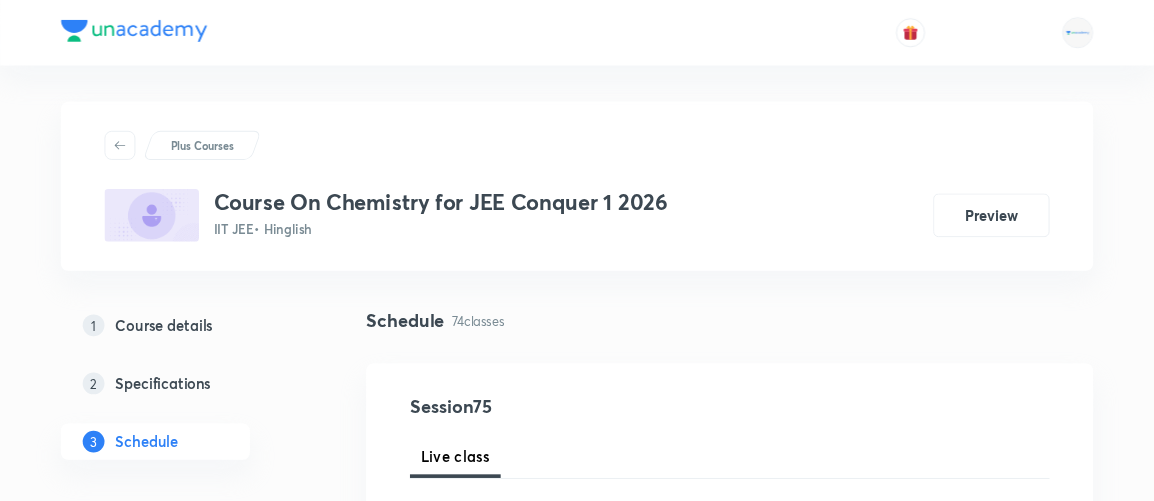scroll, scrollTop: 0, scrollLeft: 0, axis: both 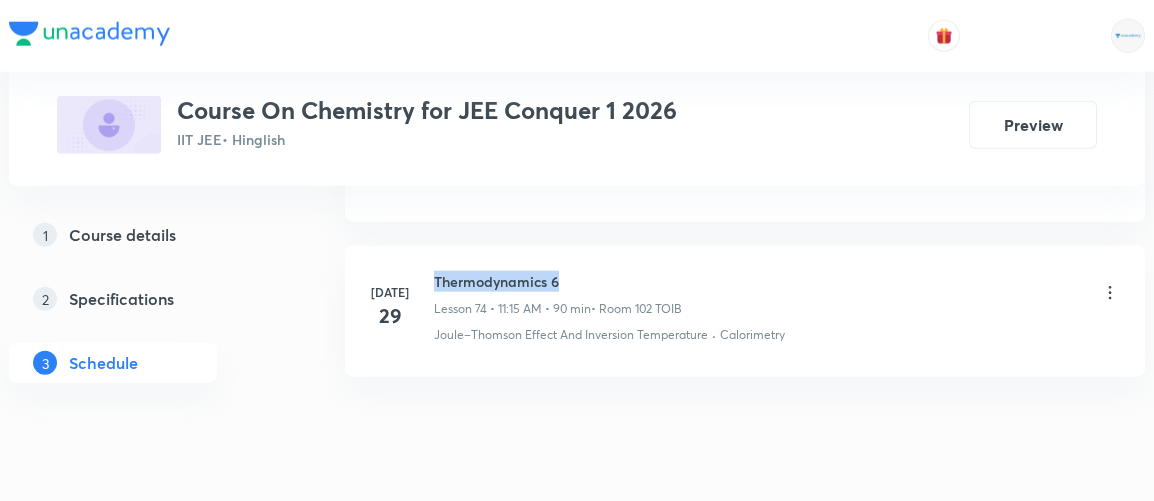 drag, startPoint x: 437, startPoint y: 219, endPoint x: 575, endPoint y: 222, distance: 138.03261 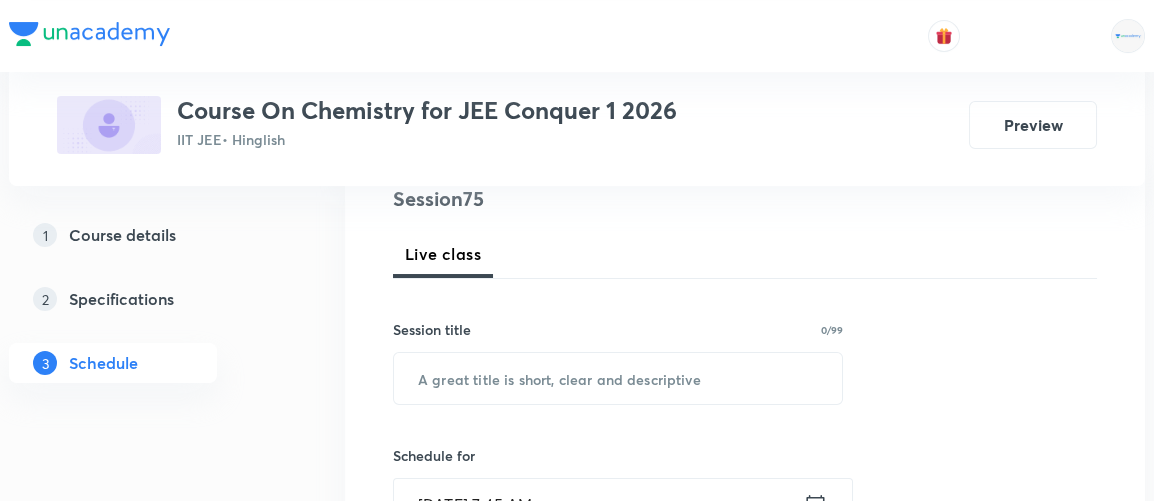 scroll, scrollTop: 252, scrollLeft: 0, axis: vertical 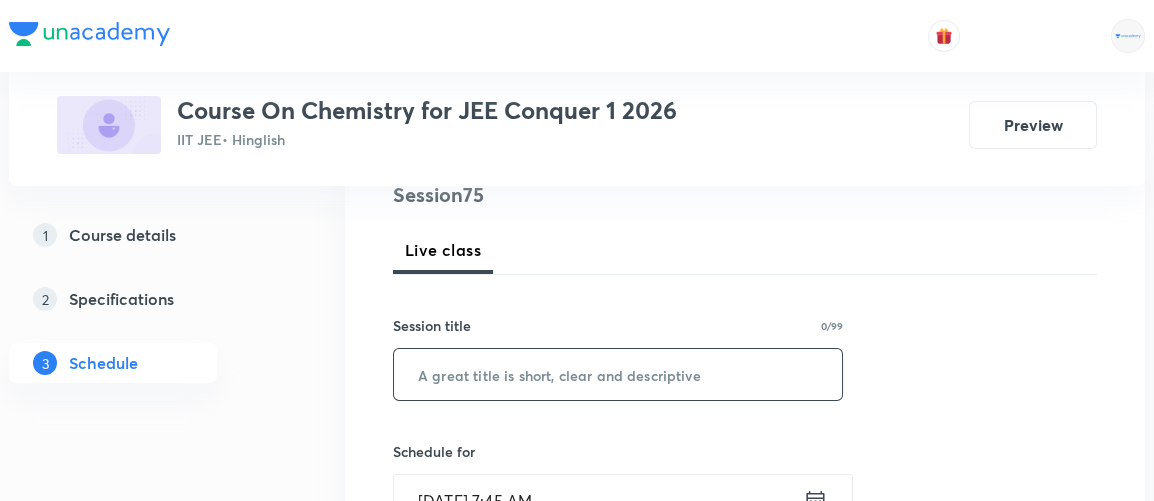 click at bounding box center (618, 374) 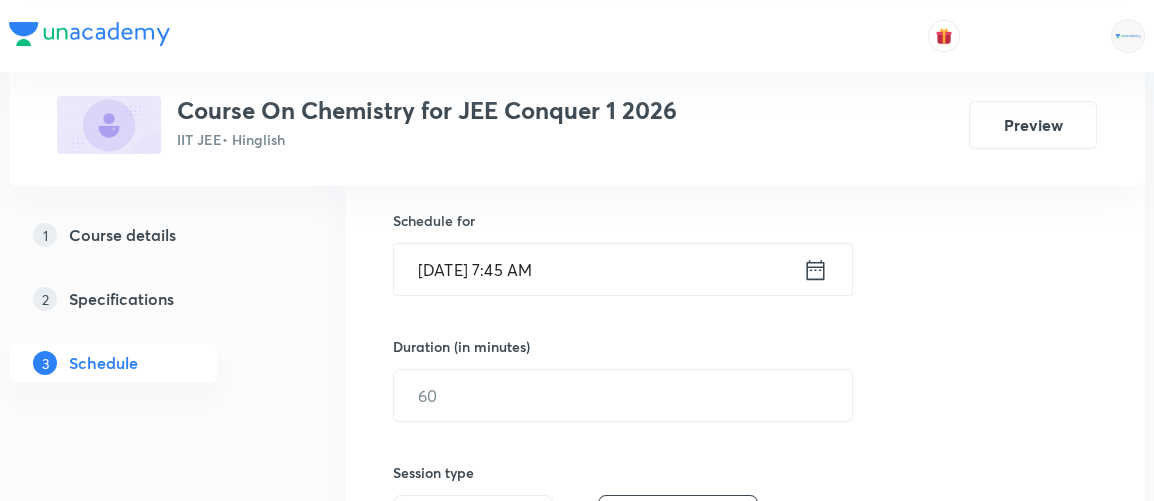 scroll, scrollTop: 496, scrollLeft: 0, axis: vertical 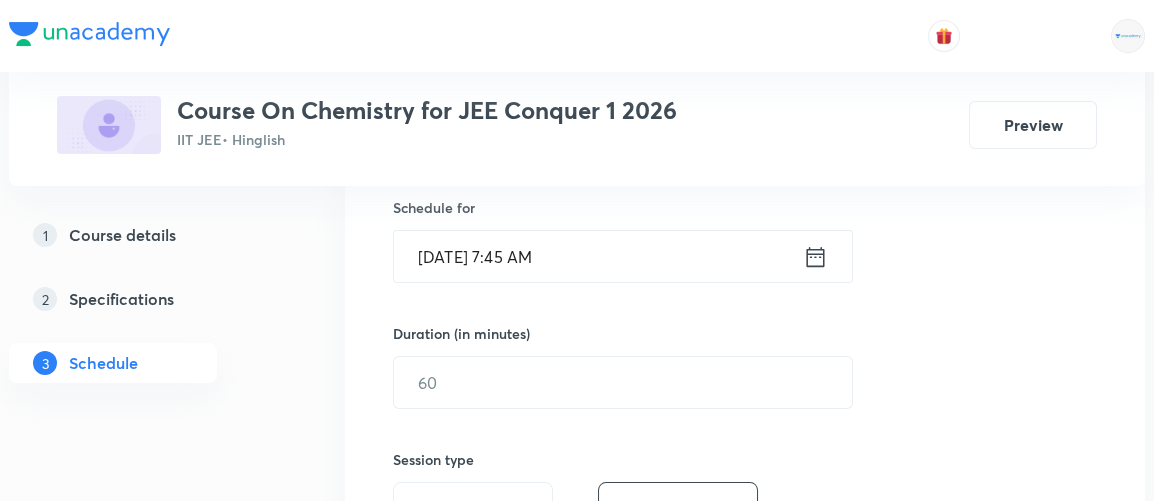 type on "Thermodynamics 7" 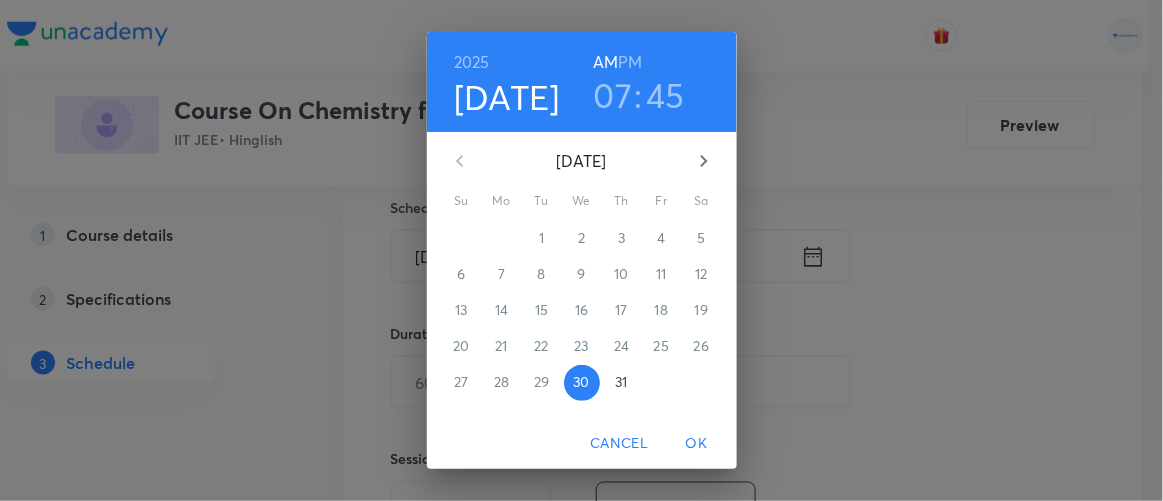 click on "07" at bounding box center [613, 95] 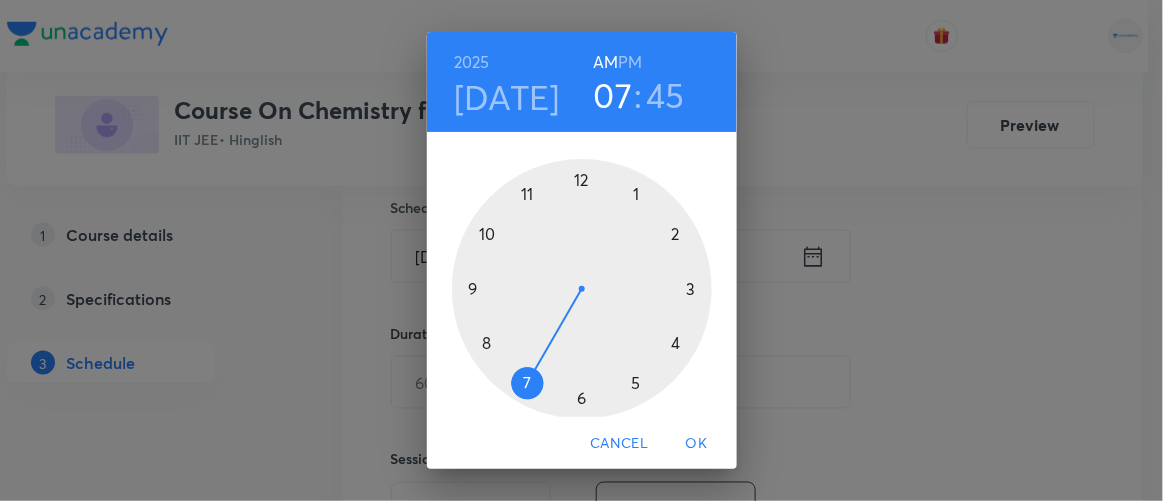 click at bounding box center [582, 289] 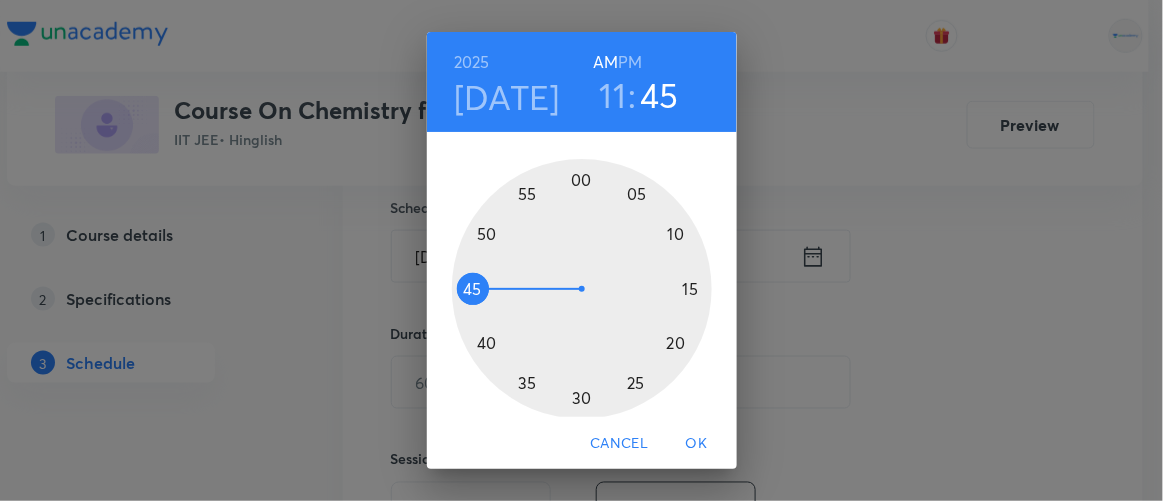 click at bounding box center [582, 289] 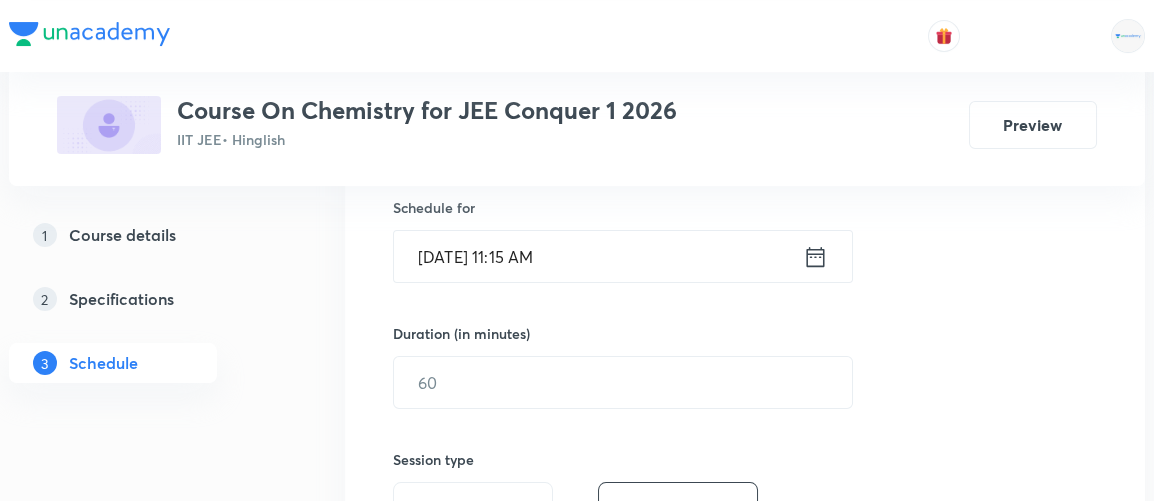 scroll, scrollTop: 599, scrollLeft: 0, axis: vertical 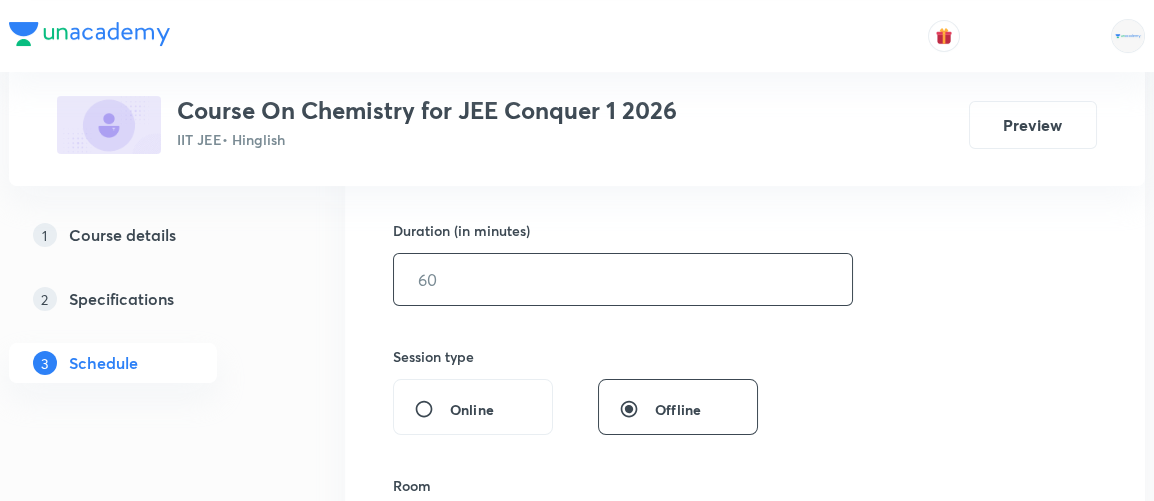 click at bounding box center (623, 279) 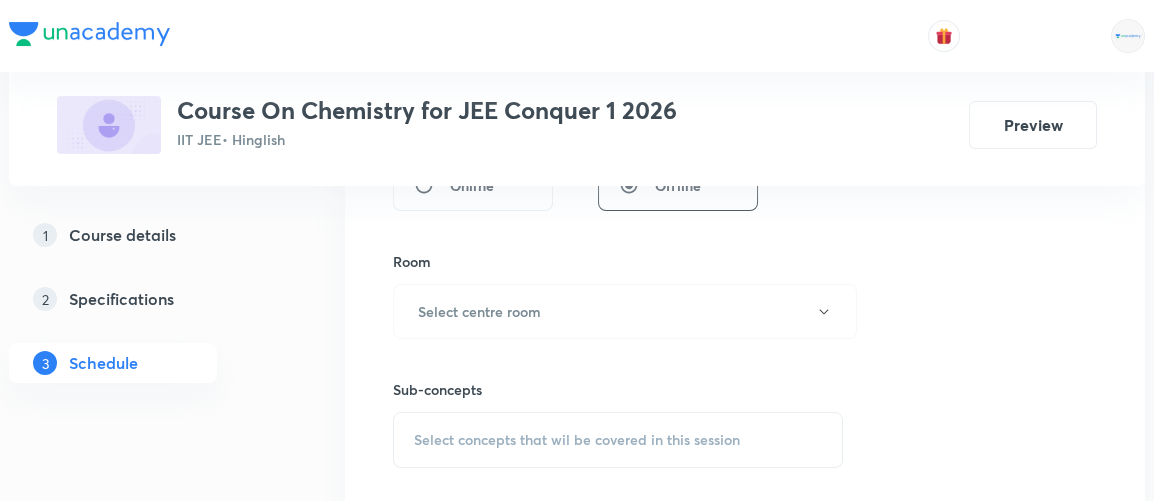 scroll, scrollTop: 841, scrollLeft: 0, axis: vertical 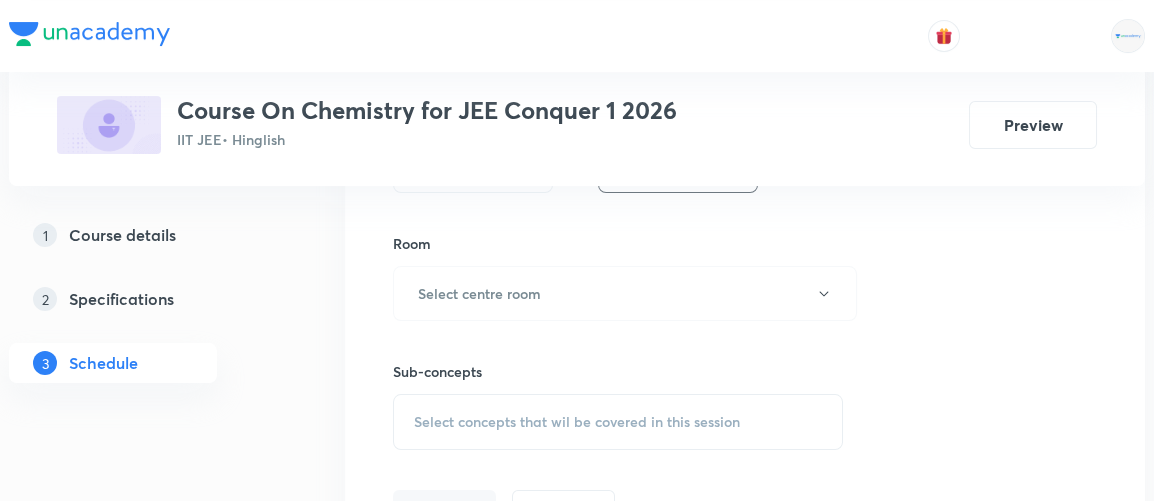 type on "90" 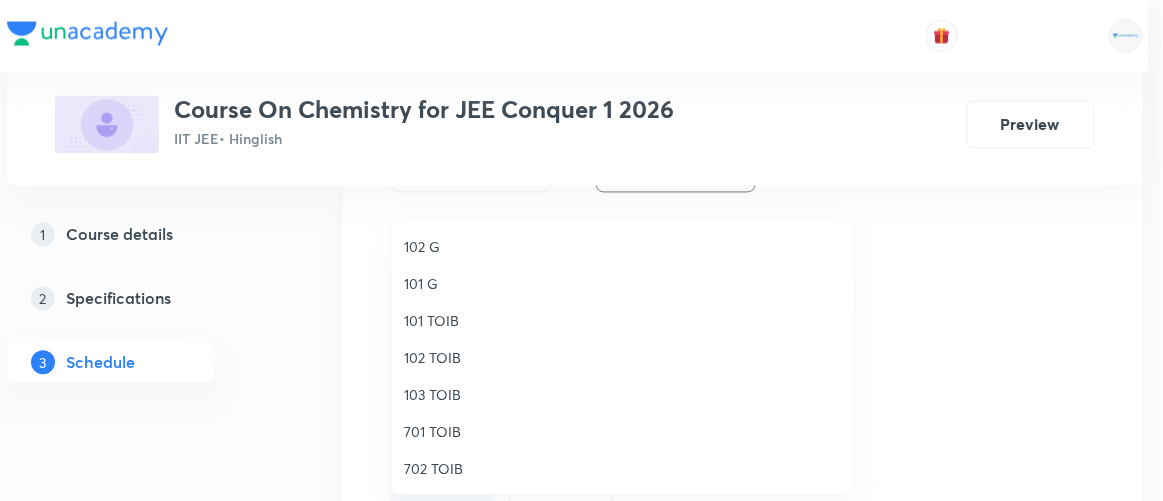 click on "102 TOIB" at bounding box center [623, 357] 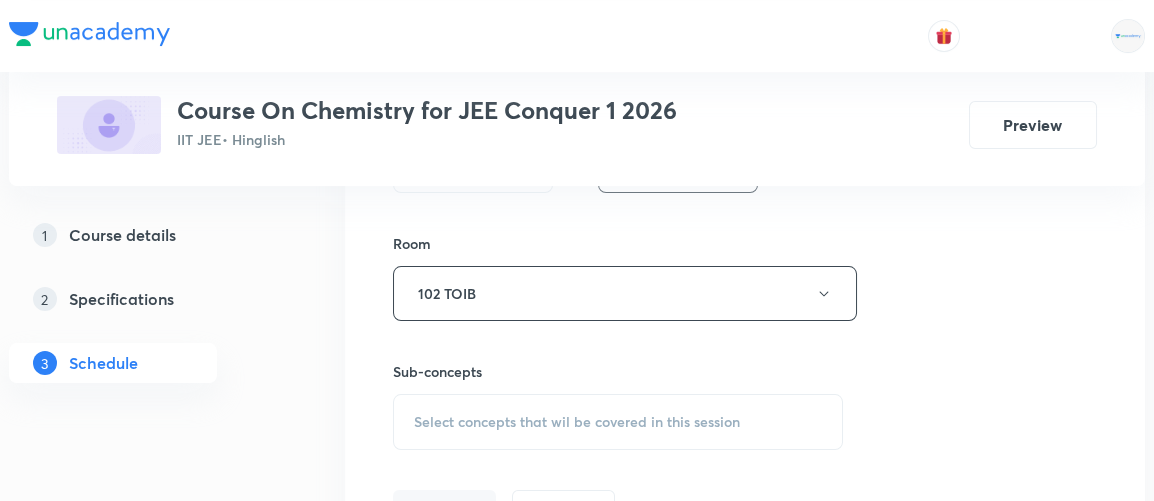 scroll, scrollTop: 910, scrollLeft: 0, axis: vertical 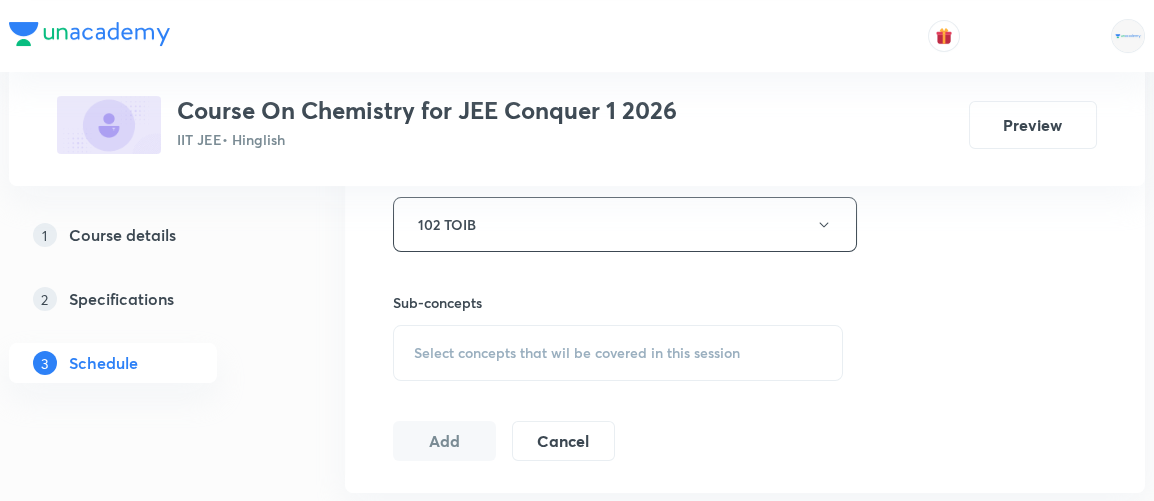 click on "Select concepts that wil be covered in this session" at bounding box center (577, 353) 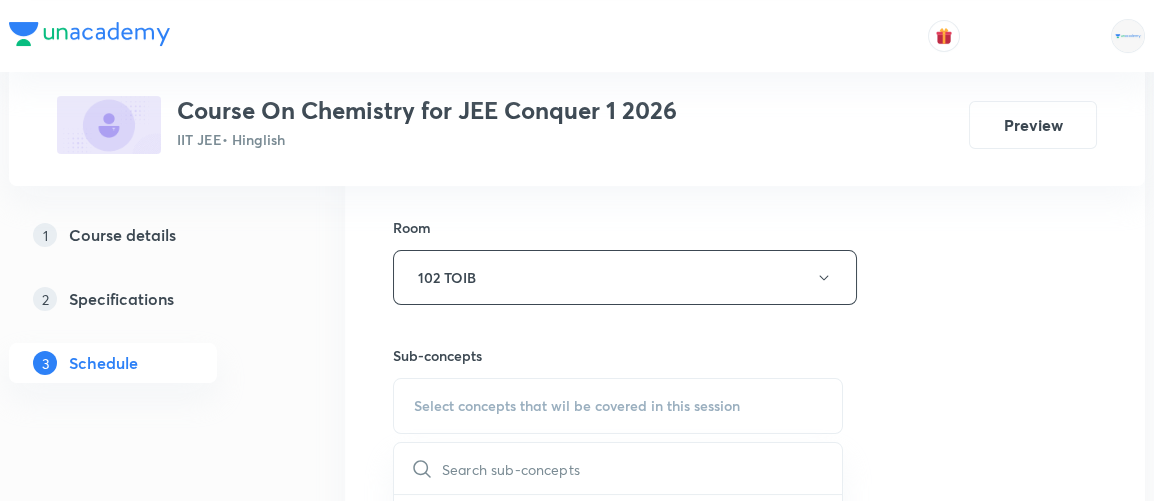 scroll, scrollTop: 886, scrollLeft: 0, axis: vertical 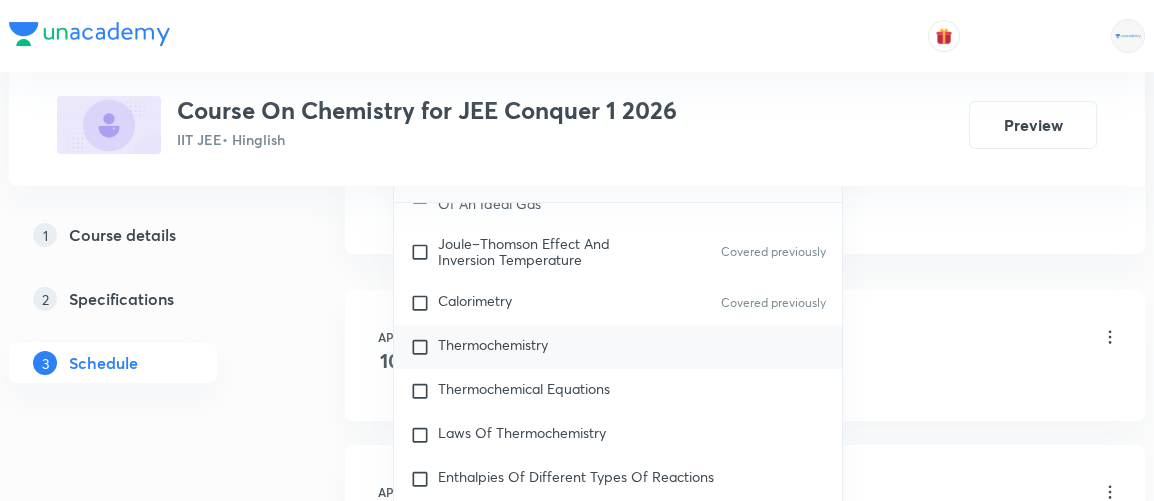 type on "thermody" 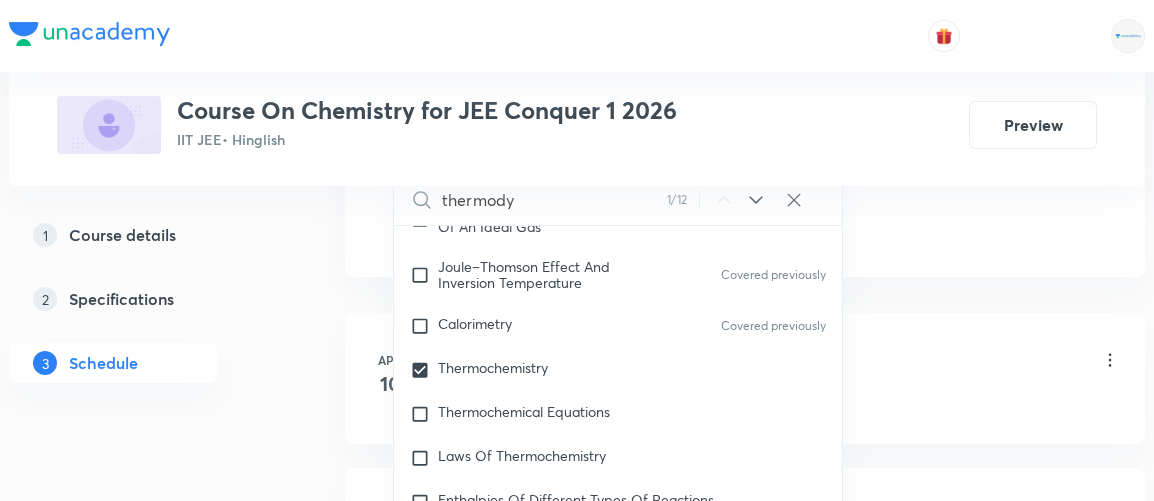 click on "Plus Courses Course On Chemistry for JEE Conquer 1 2026 IIT JEE  • Hinglish Preview 1 Course details 2 Specifications 3 Schedule Schedule 74  classes Session  75 Live class Session title 16/99 Thermodynamics 7 ​ Schedule for Jul 30, 2025, 11:15 AM ​ Duration (in minutes) 90 ​   Session type Online Offline Room 102 TOIB Sub-concepts Thermochemistry CLEAR thermody 1 / 12 ​ General Topics & Mole Concept Basic Concepts Covered previously Basic Introduction Covered previously Percentage Composition Covered previously Stoichiometry Covered previously Principle of Atom Conservation (POAC) Covered previously Relation between Stoichiometric Quantities Covered previously Application of Mole Concept: Gravimetric Analysis Covered previously Different Laws Covered previously Formula and Composition Covered previously Concentration Terms Covered previously Some basic concepts of Chemistry Covered previously Atomic Structure Discovery Of Electron Covered previously Some Prerequisites of Physics Covered previously" at bounding box center [577, 5451] 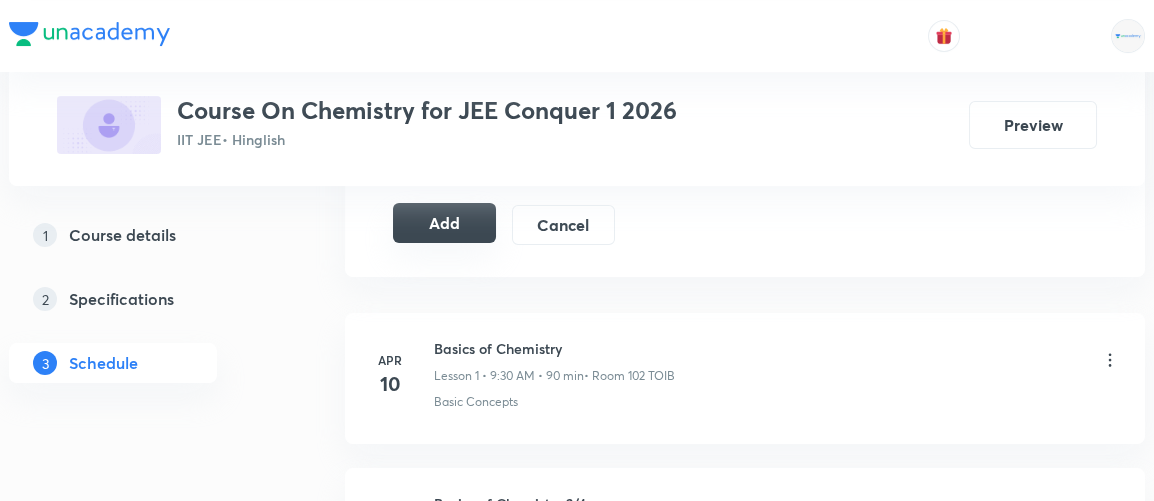 click on "Add" at bounding box center [444, 223] 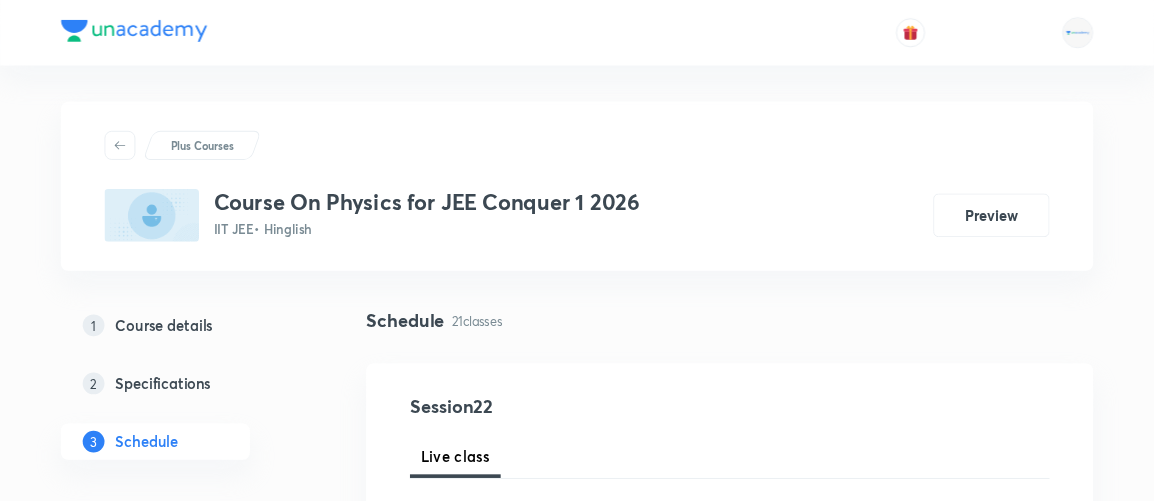 scroll, scrollTop: 0, scrollLeft: 0, axis: both 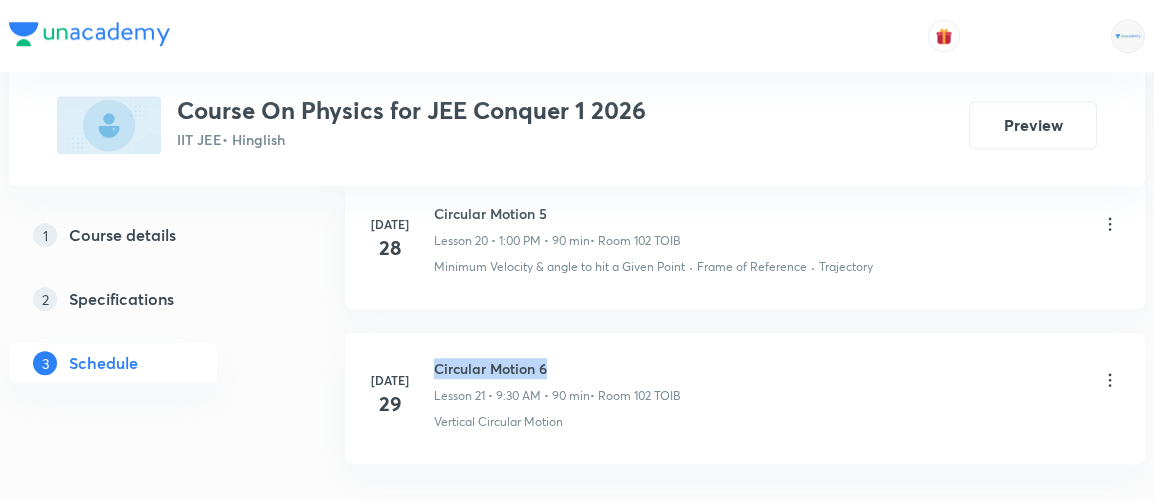 drag, startPoint x: 434, startPoint y: 347, endPoint x: 599, endPoint y: 330, distance: 165.87344 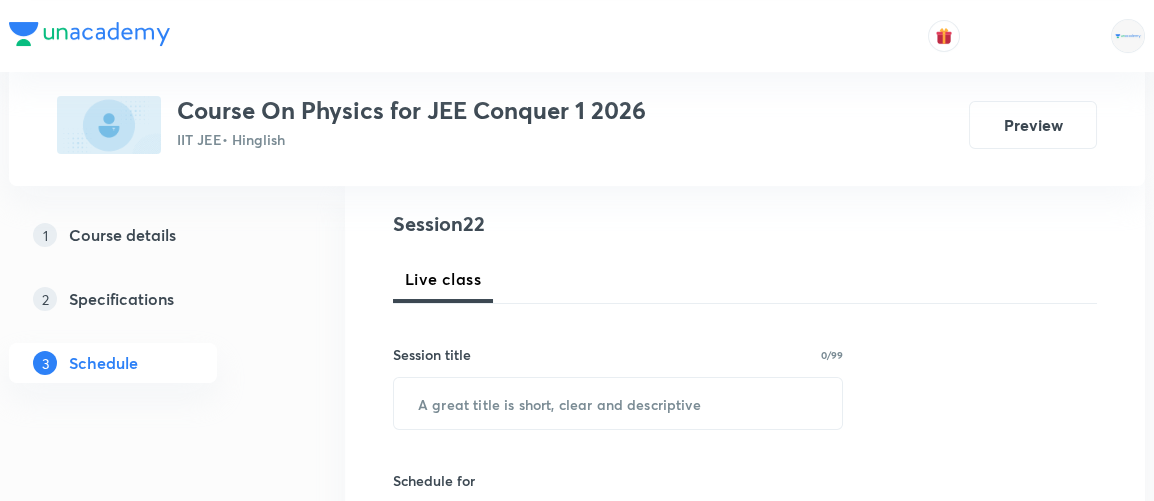 scroll, scrollTop: 277, scrollLeft: 0, axis: vertical 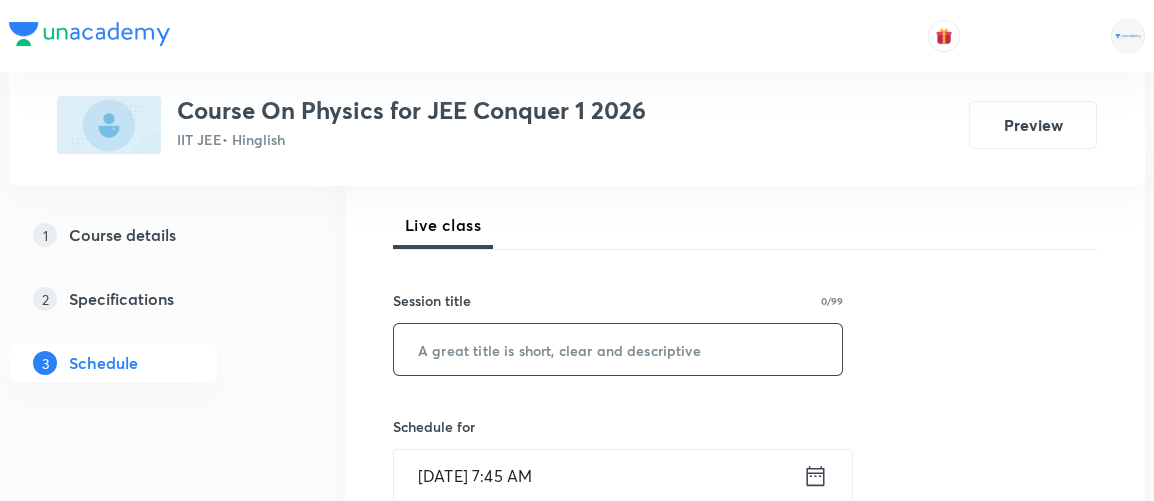 click at bounding box center (618, 349) 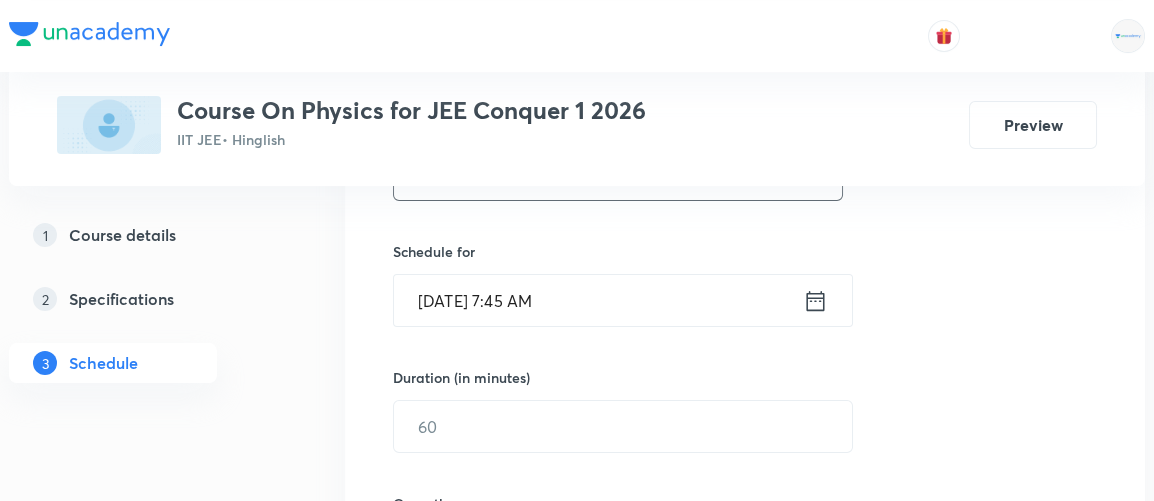 scroll, scrollTop: 453, scrollLeft: 0, axis: vertical 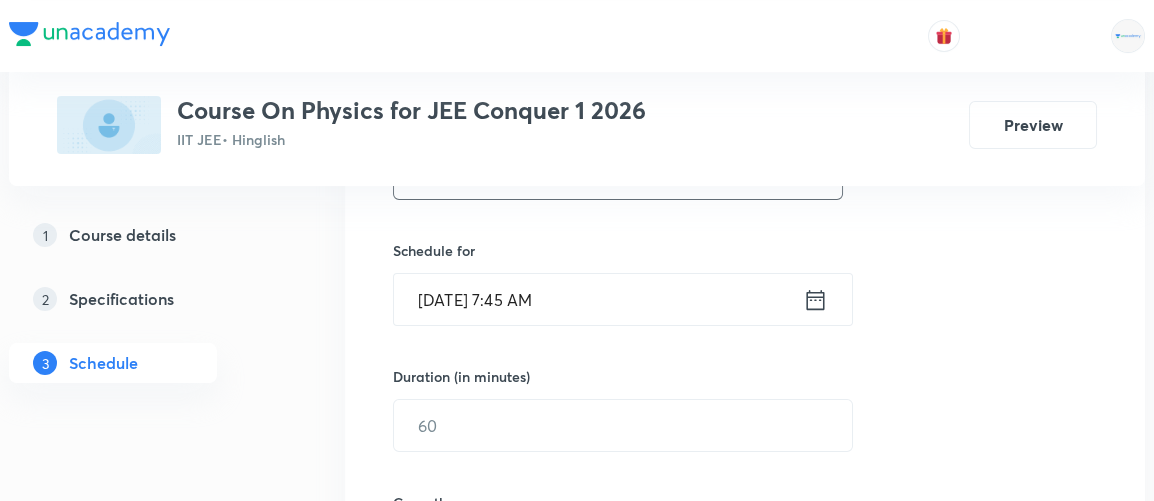 type on "Circular Motion 7" 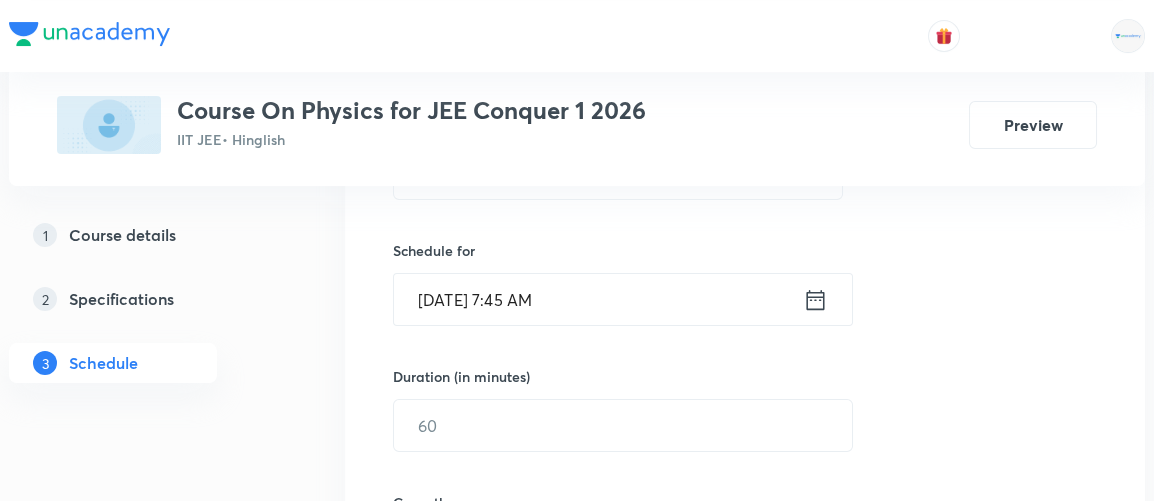 click 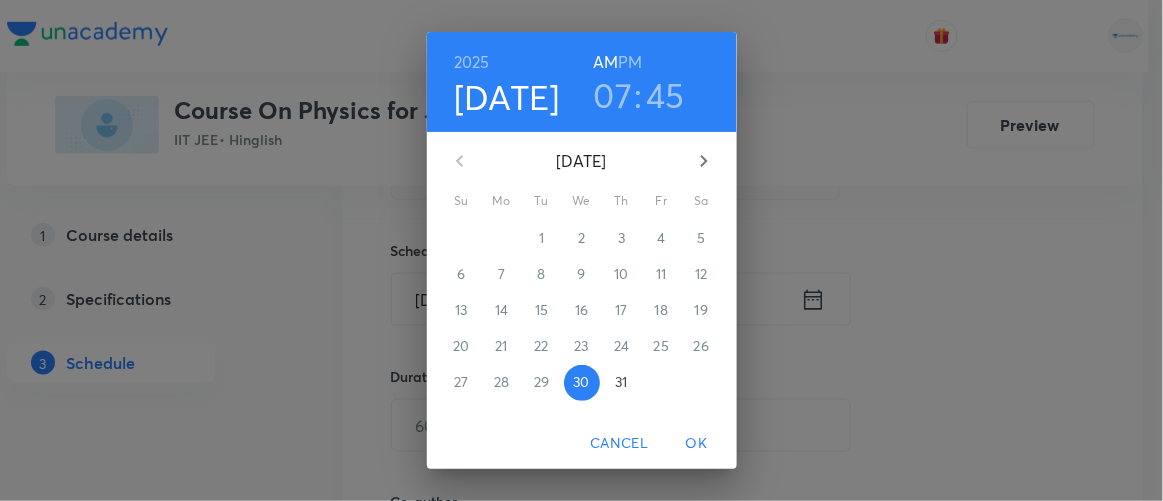 click on "PM" at bounding box center [630, 62] 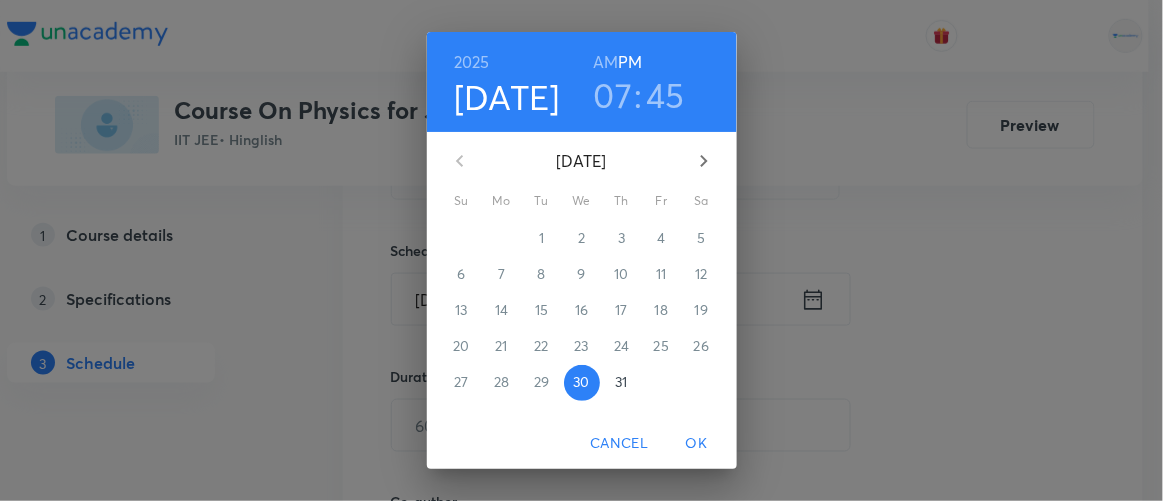 click on "07" at bounding box center (613, 95) 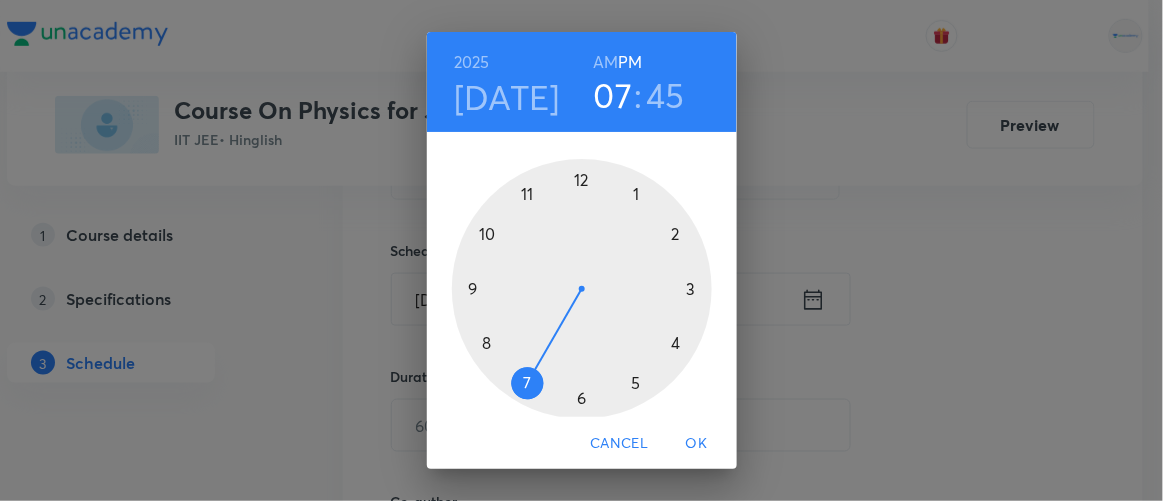 click at bounding box center [582, 289] 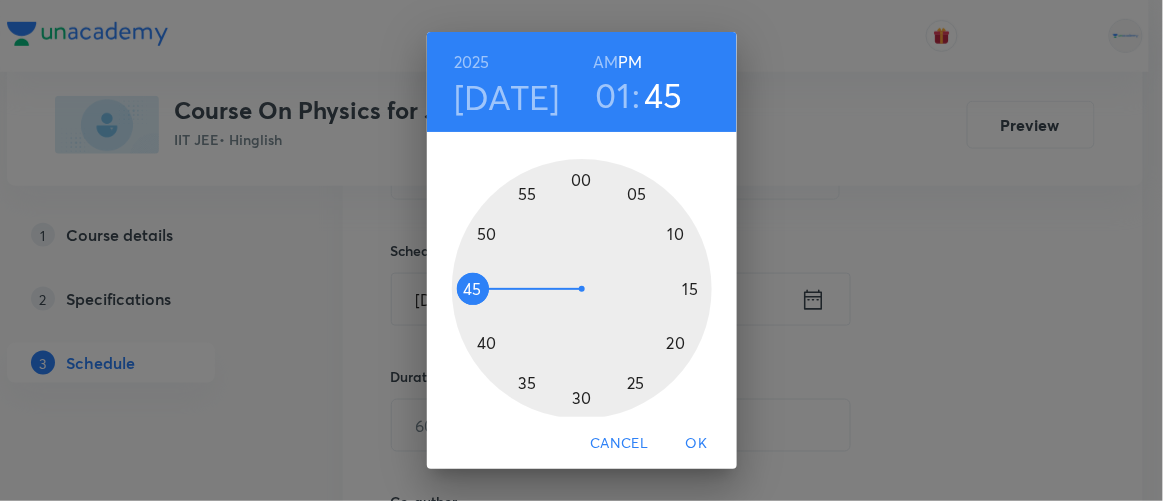 click at bounding box center [582, 289] 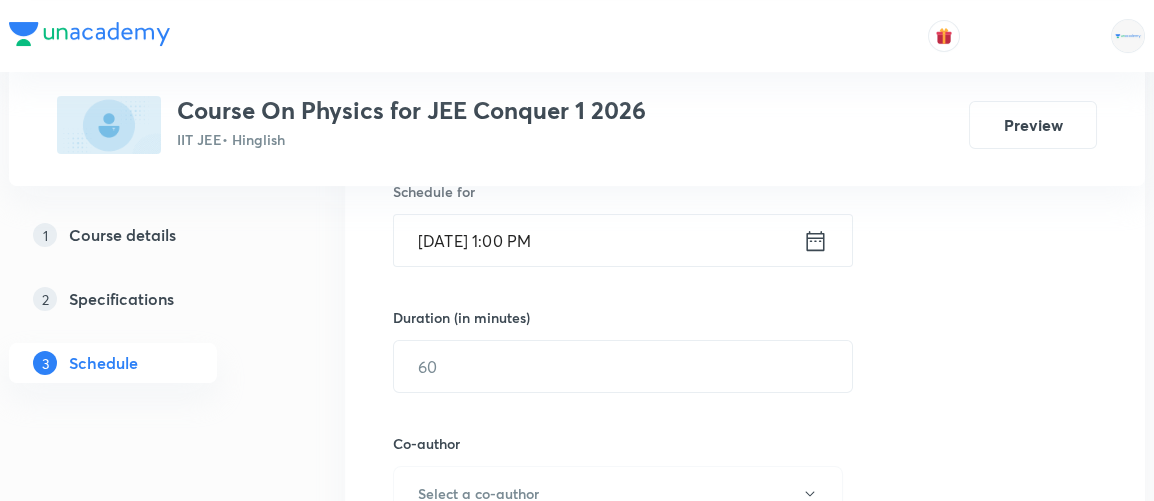 scroll, scrollTop: 514, scrollLeft: 0, axis: vertical 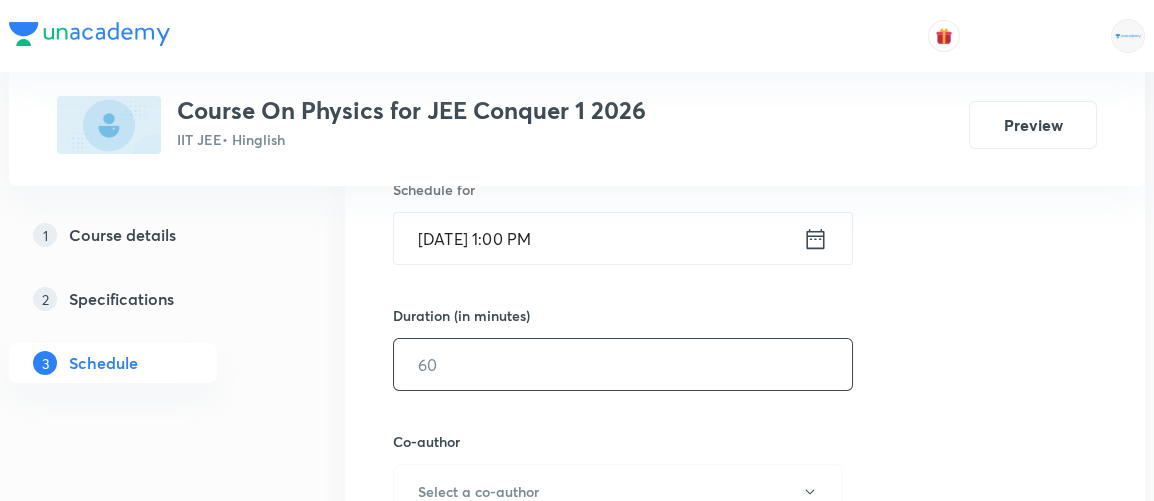 click at bounding box center [623, 364] 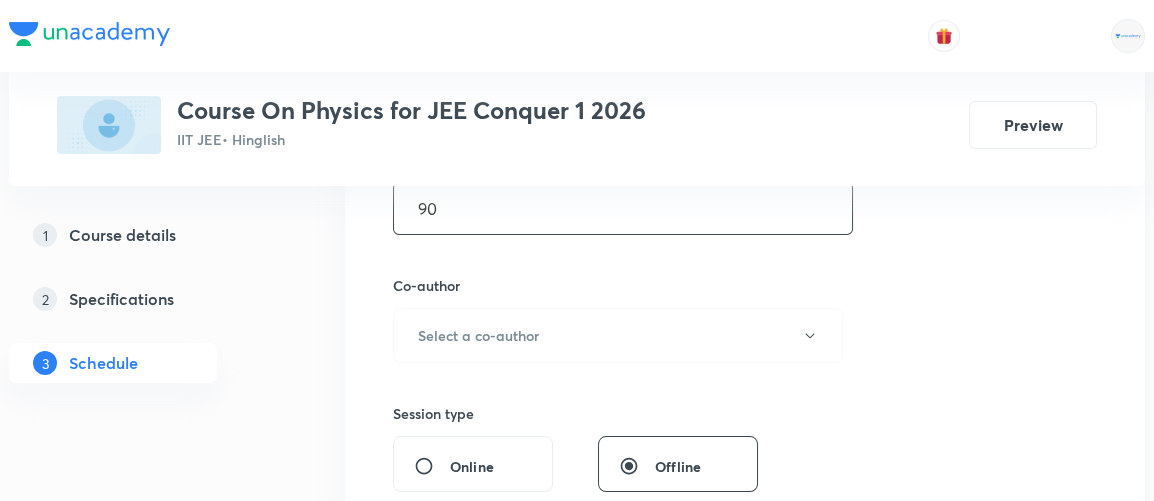 scroll, scrollTop: 672, scrollLeft: 0, axis: vertical 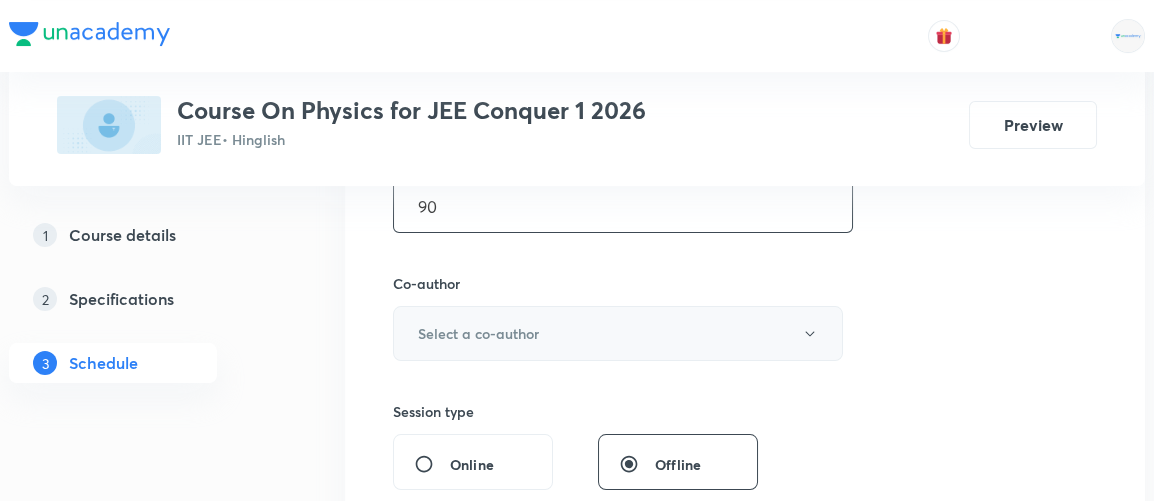 type on "90" 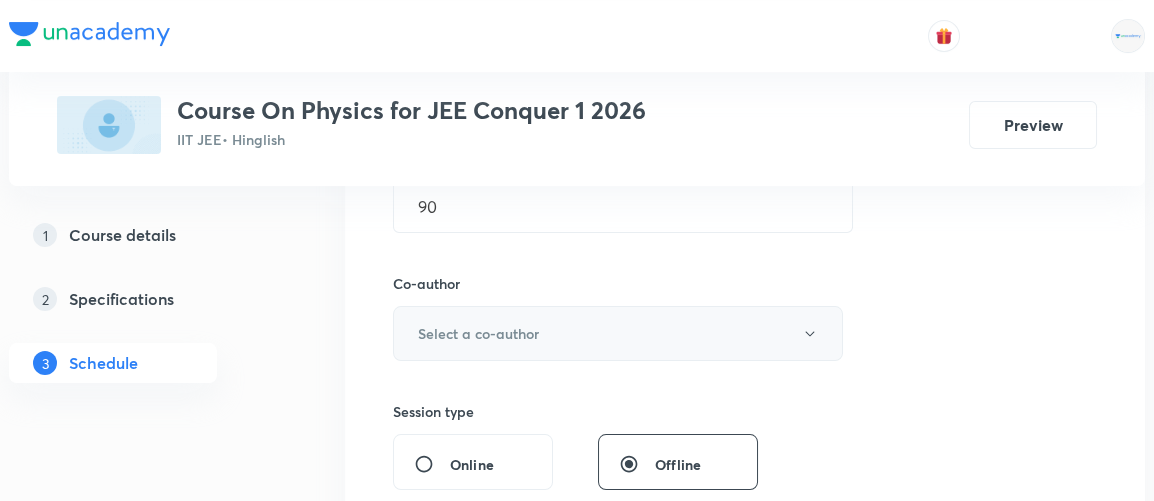 click on "Select a co-author" at bounding box center (478, 333) 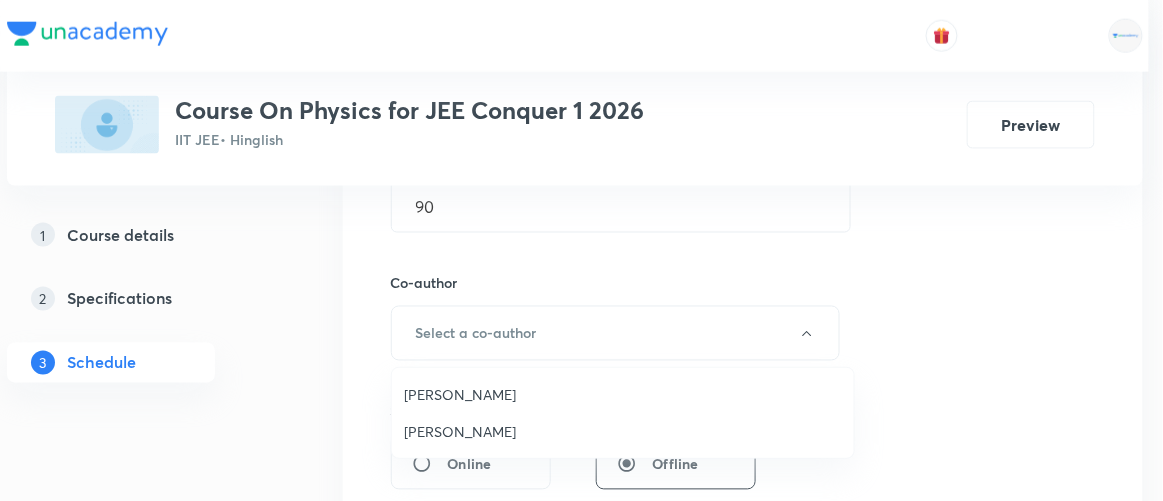 click on "Vinod Kumar Dixit" at bounding box center [623, 394] 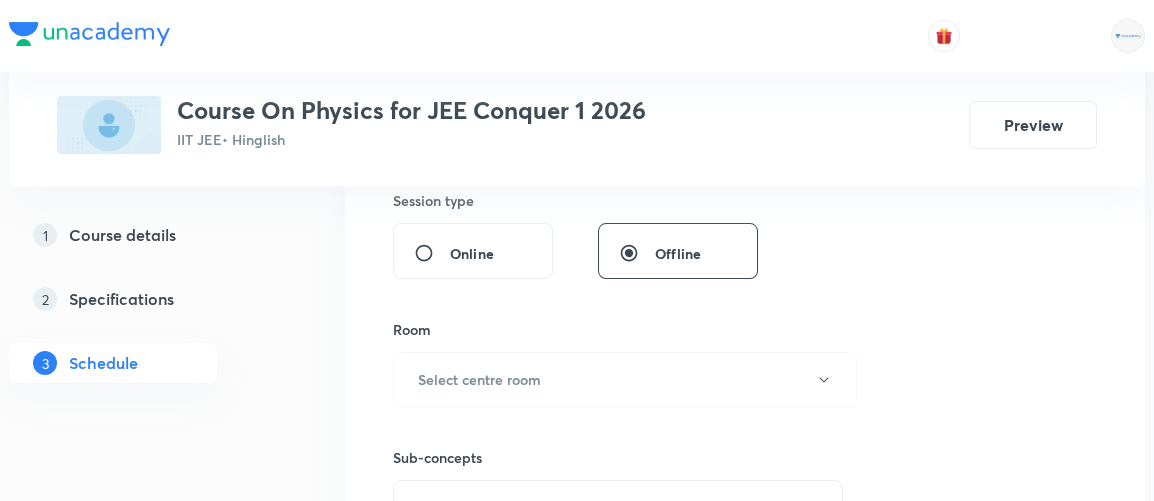 scroll, scrollTop: 886, scrollLeft: 0, axis: vertical 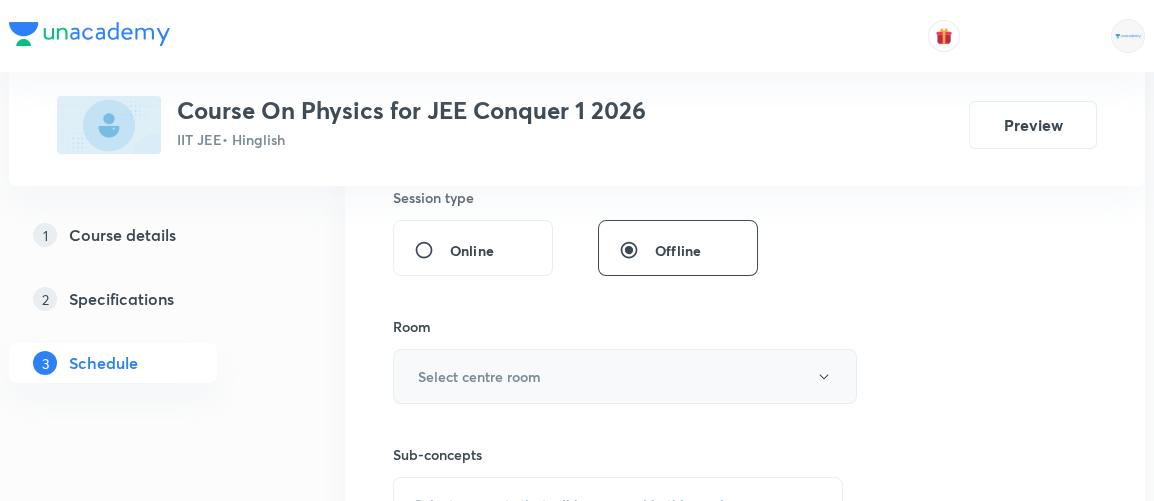 click on "Select centre room" at bounding box center (479, 376) 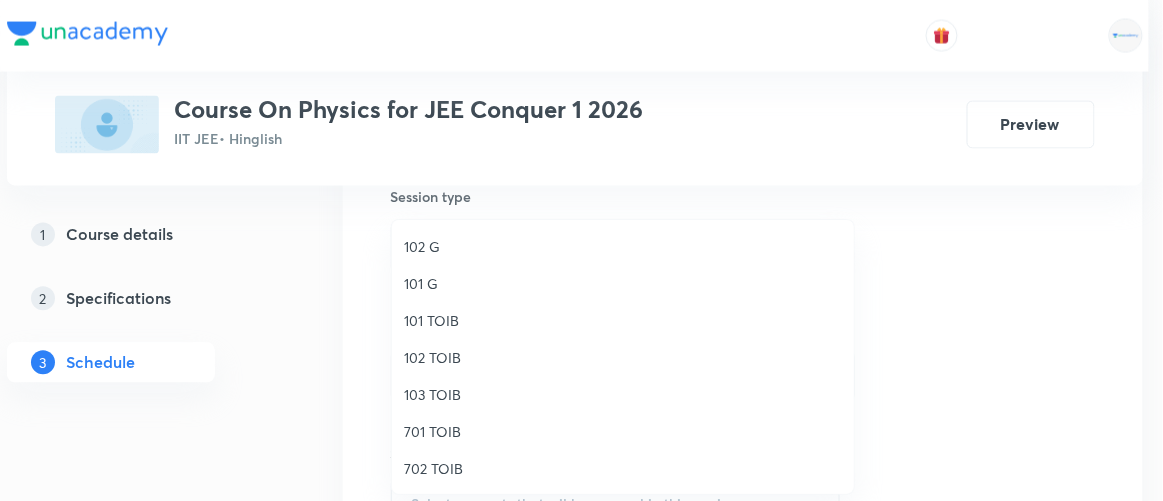 click on "102 TOIB" at bounding box center [623, 357] 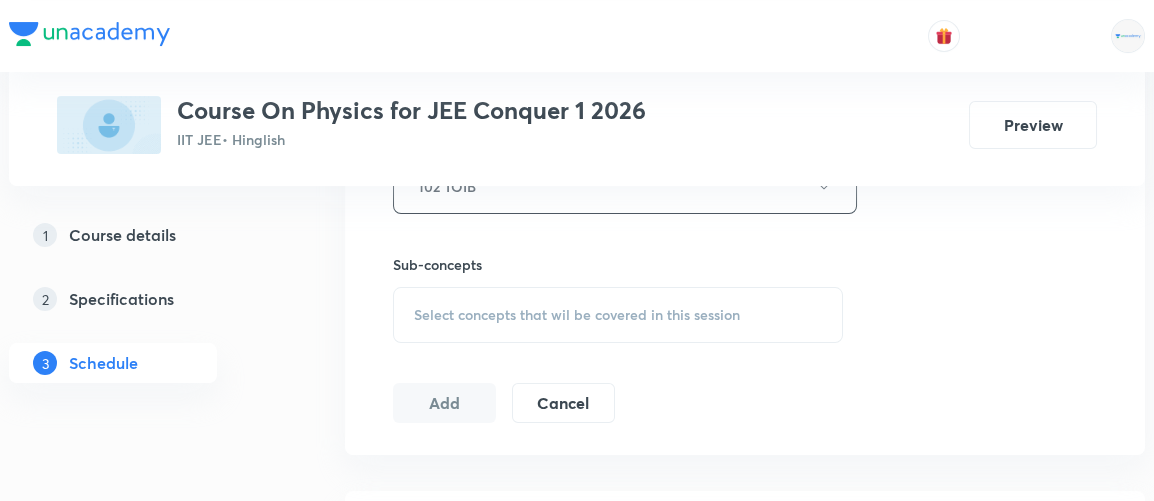 scroll, scrollTop: 1083, scrollLeft: 0, axis: vertical 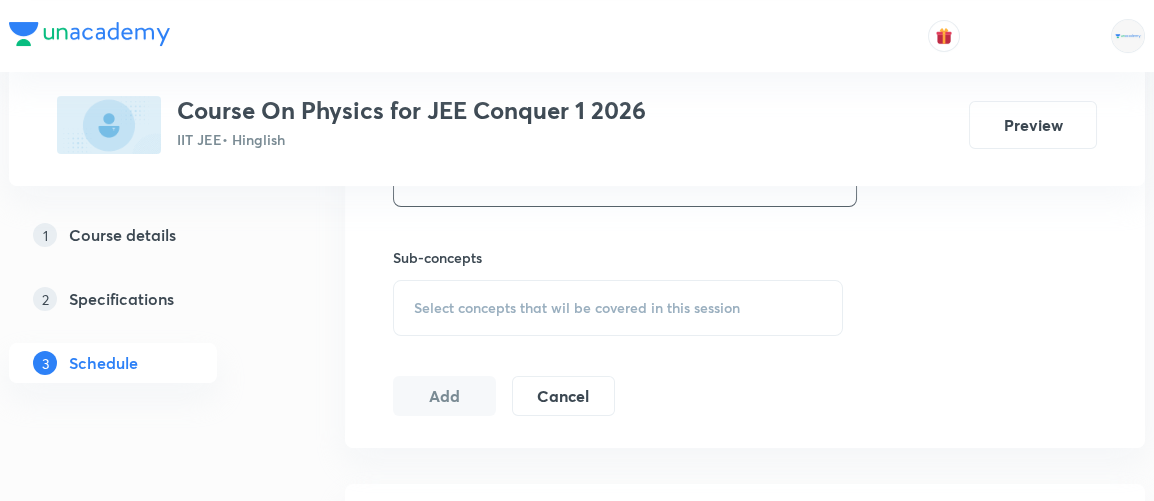 click on "Select concepts that wil be covered in this session" at bounding box center (577, 308) 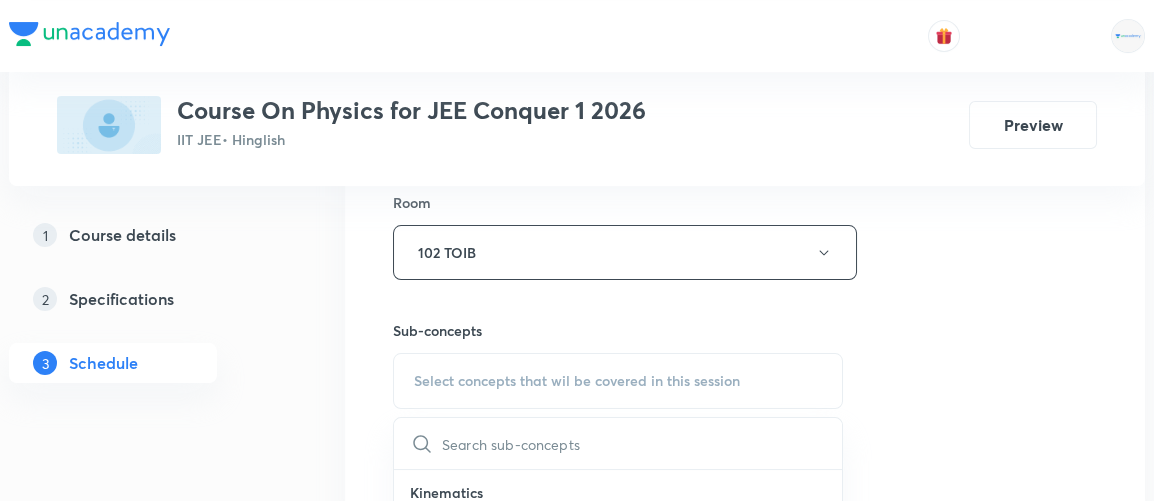 scroll, scrollTop: 1014, scrollLeft: 0, axis: vertical 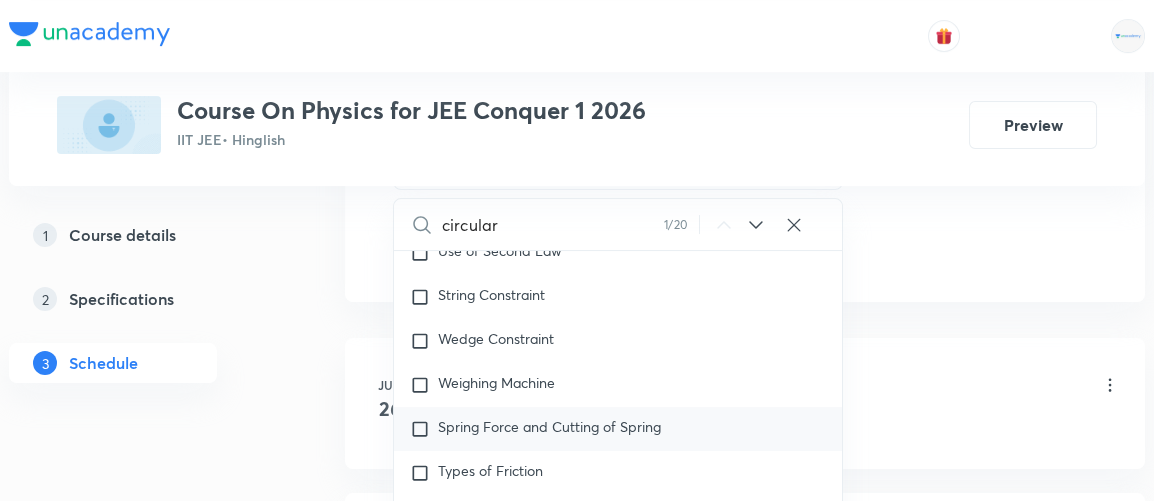 type on "circular" 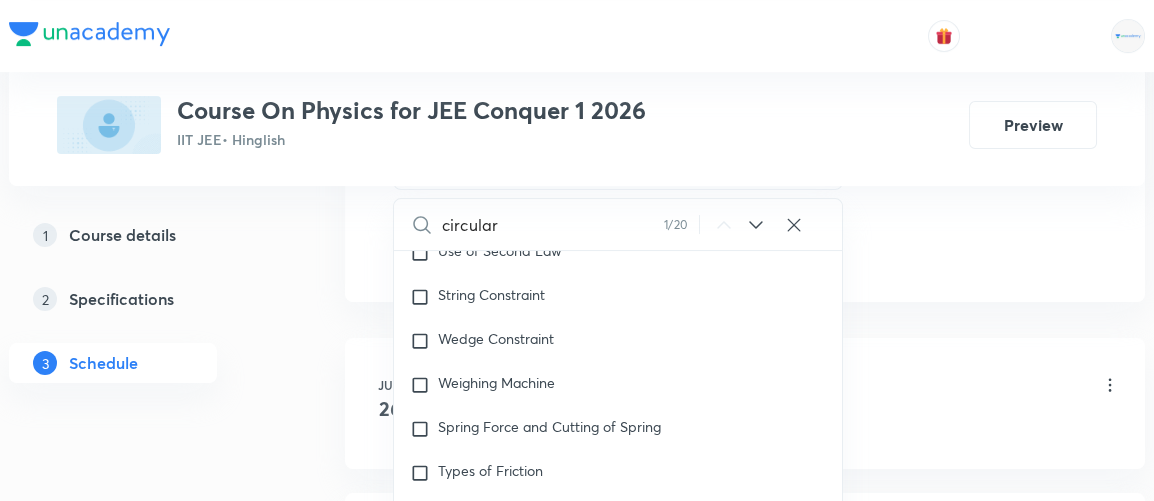 checkbox on "true" 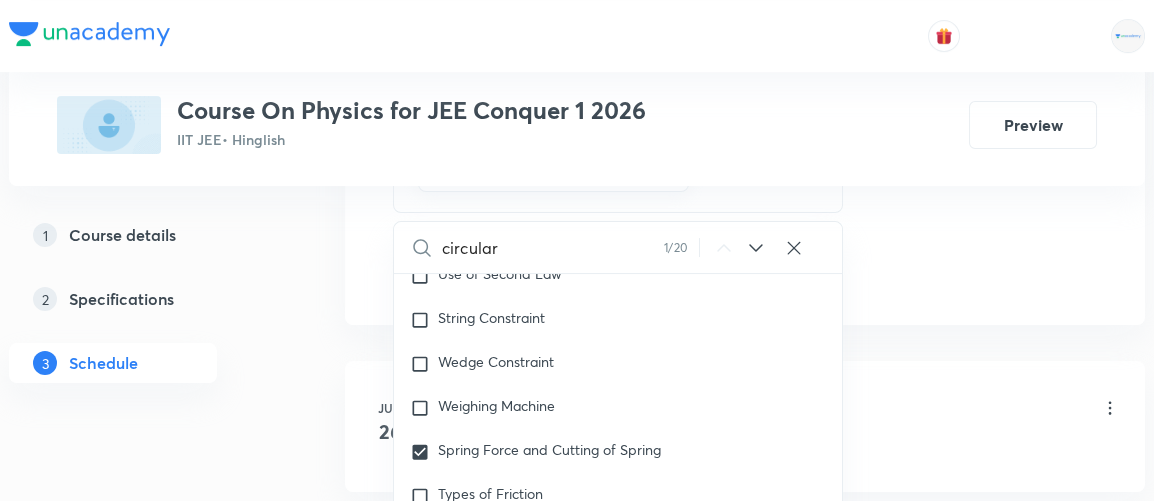 click on "1 Course details 2 Specifications 3 Schedule" at bounding box center (145, 1429) 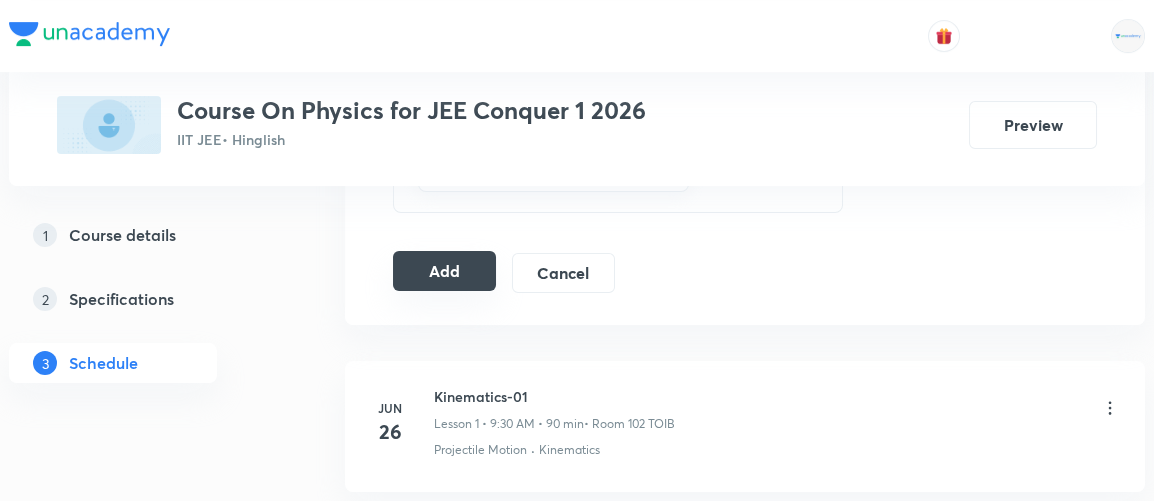 click on "Add" at bounding box center [444, 271] 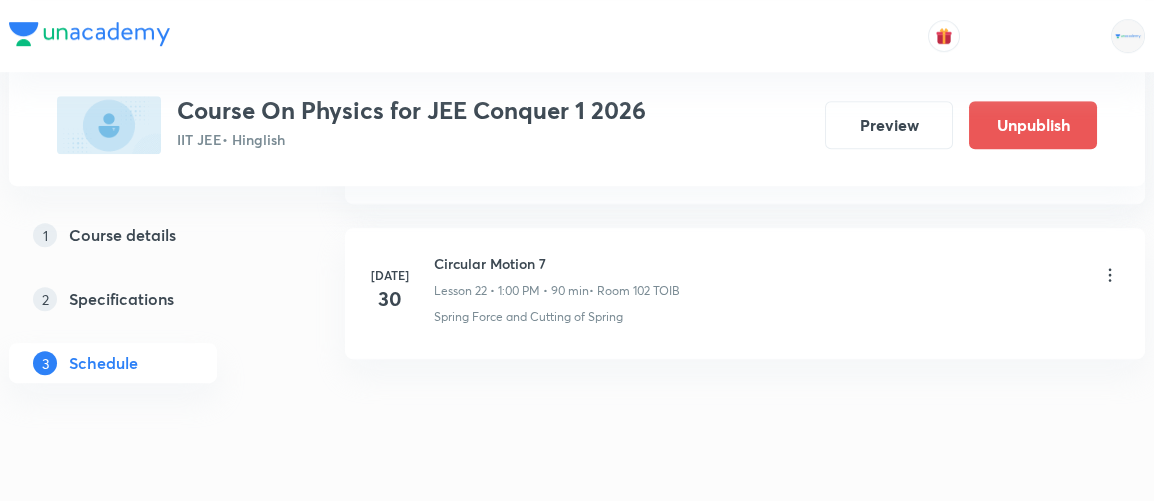 scroll, scrollTop: 3579, scrollLeft: 0, axis: vertical 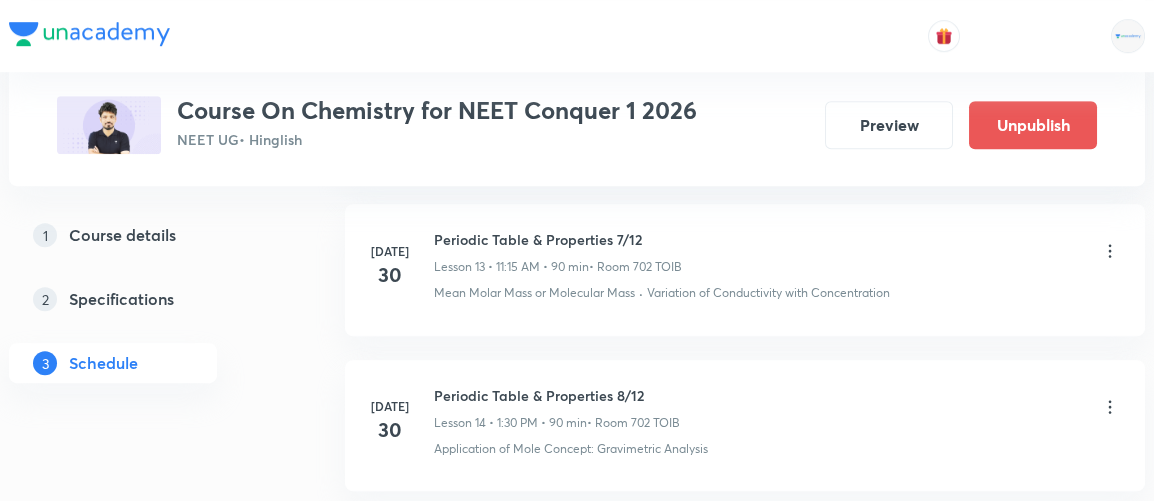 click 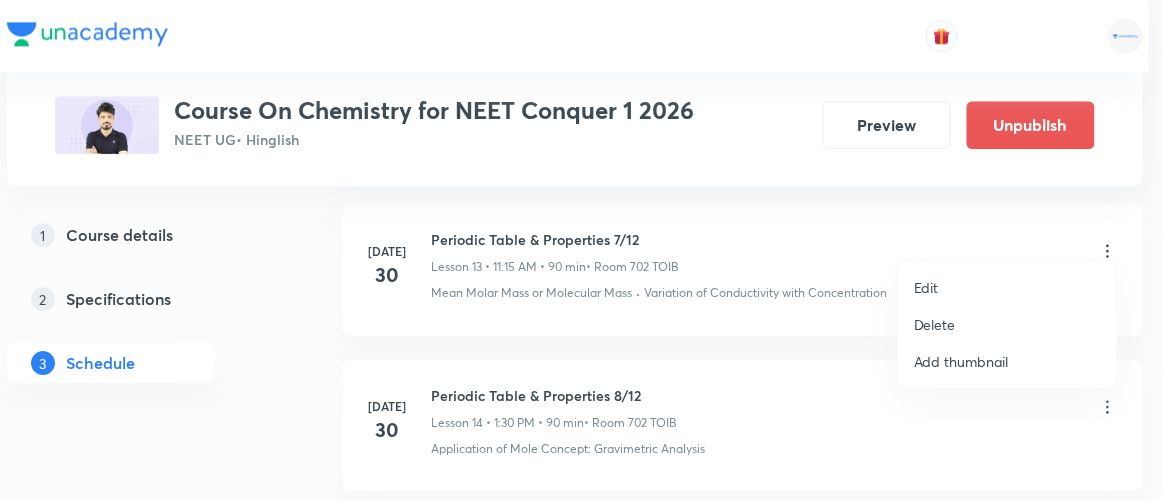 click on "Delete" at bounding box center (935, 324) 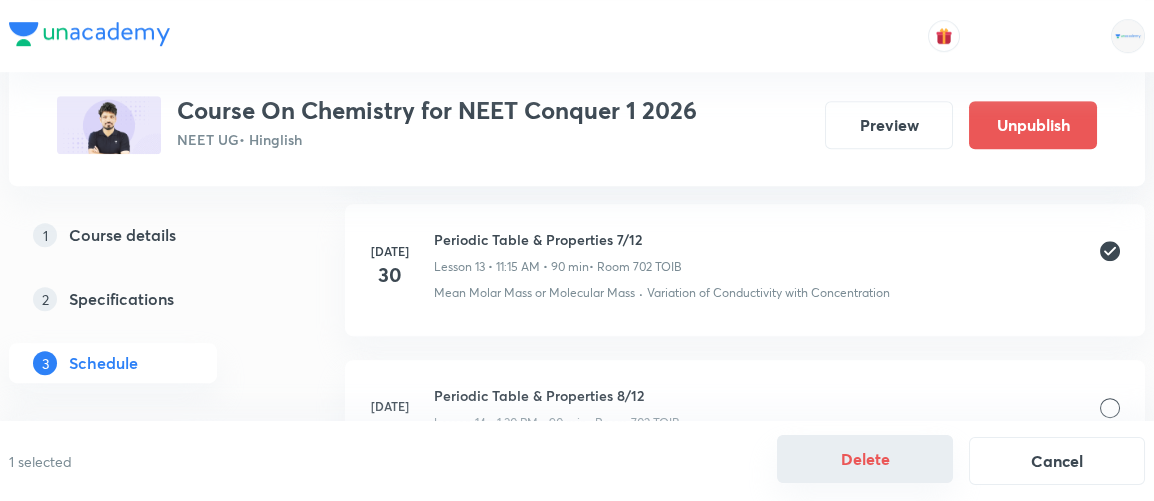 click on "Delete" at bounding box center [865, 459] 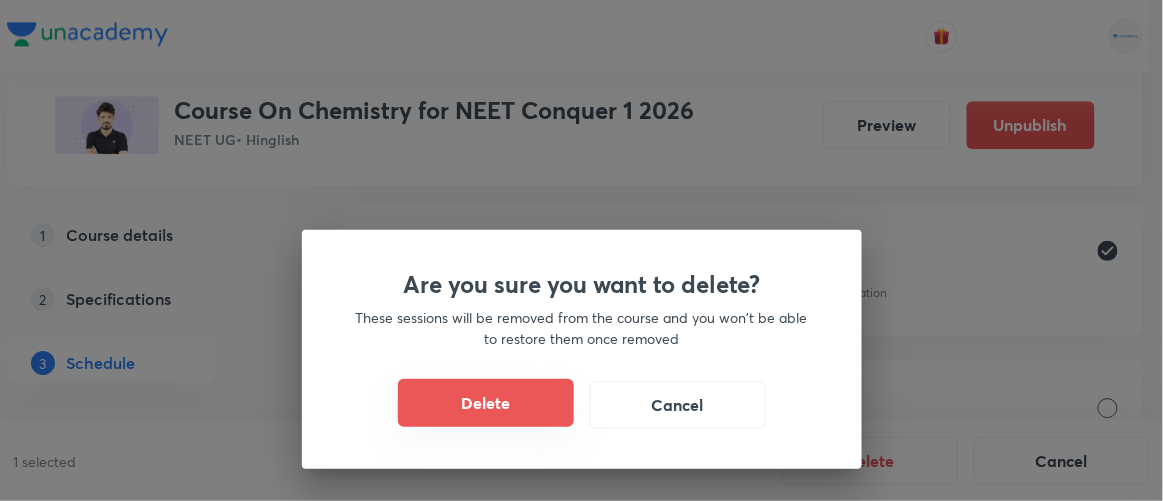 click on "Delete" at bounding box center [486, 403] 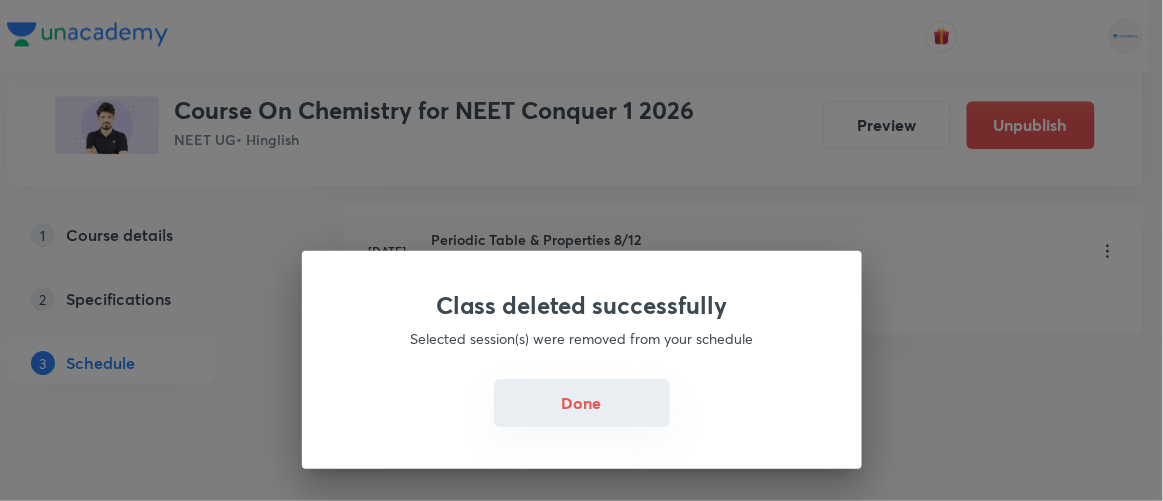 click on "Done" at bounding box center (582, 403) 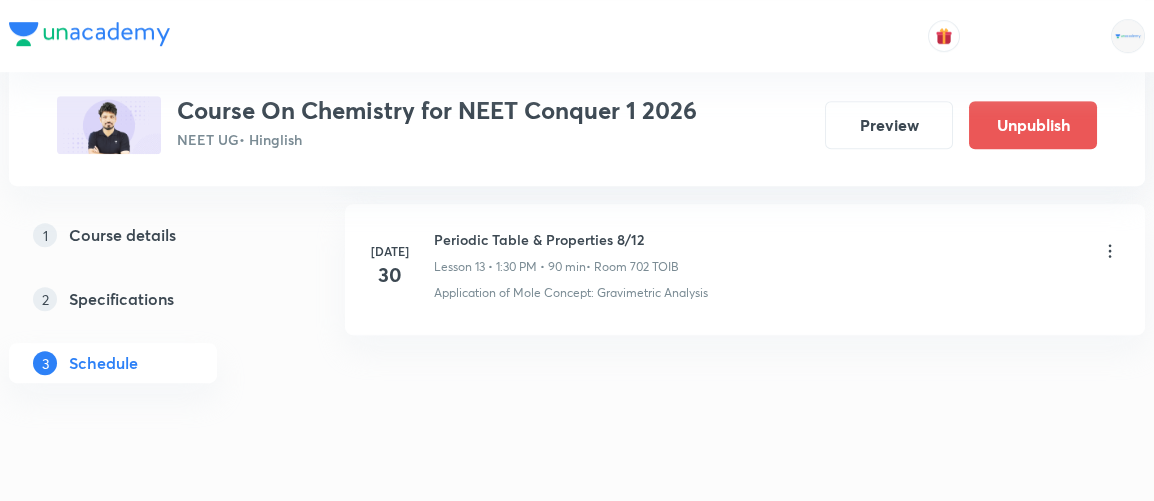click 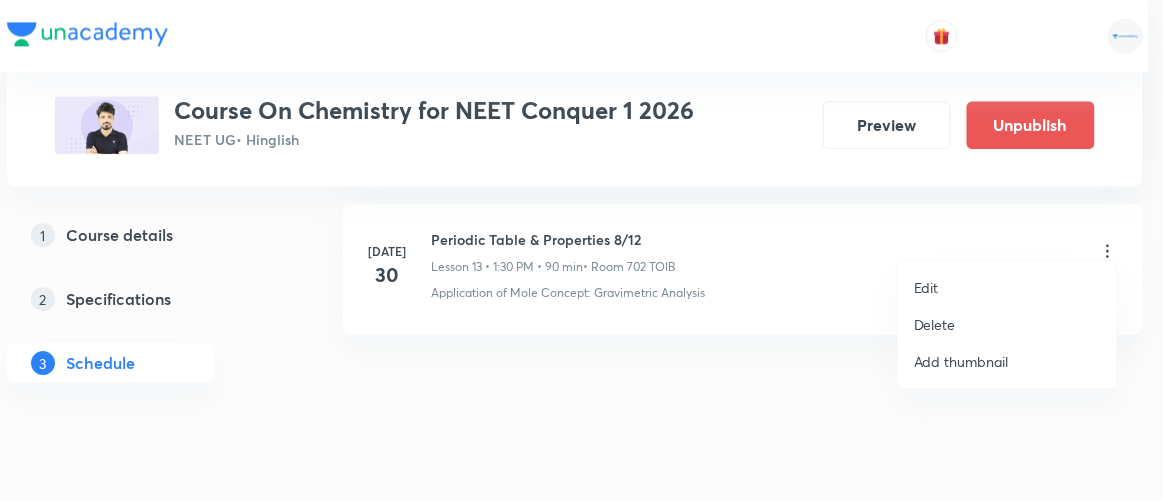 click on "Delete" at bounding box center (935, 324) 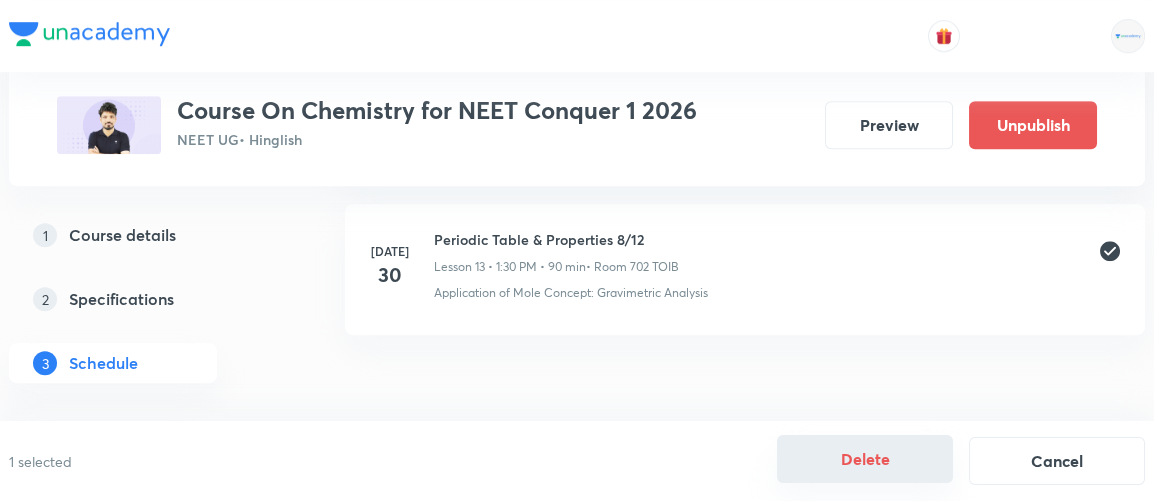 click on "Delete" at bounding box center (865, 459) 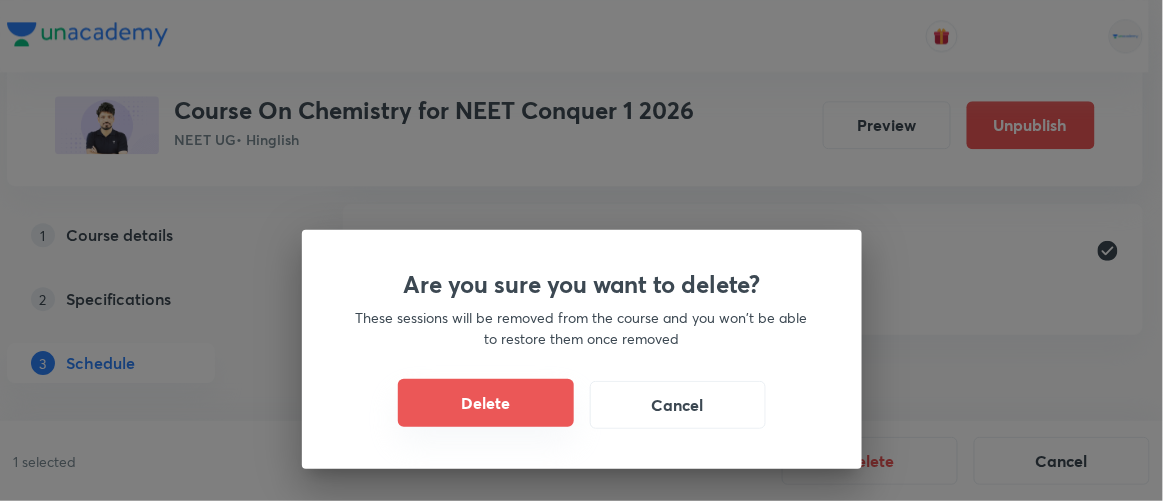 click on "Delete" at bounding box center [486, 403] 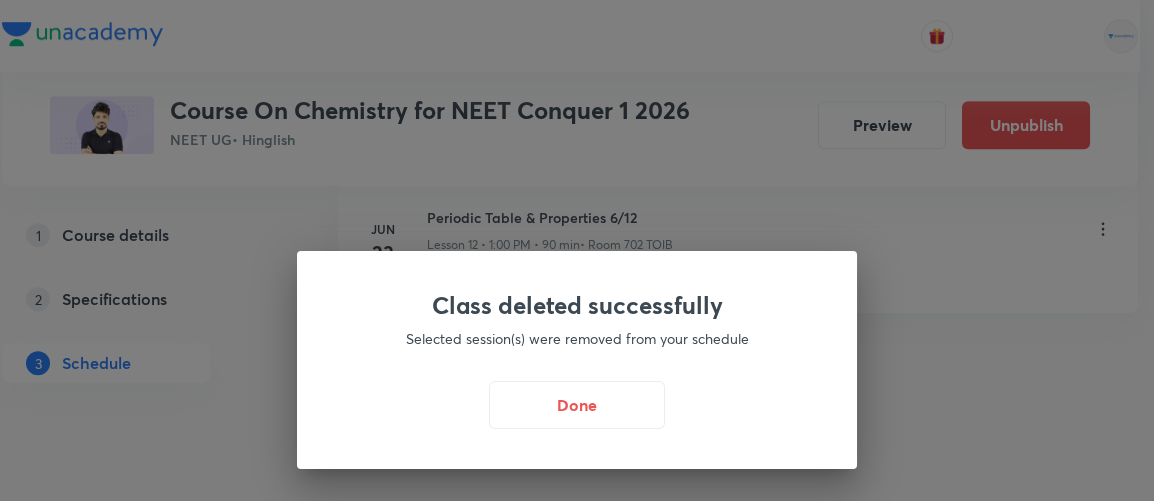 scroll, scrollTop: 2948, scrollLeft: 0, axis: vertical 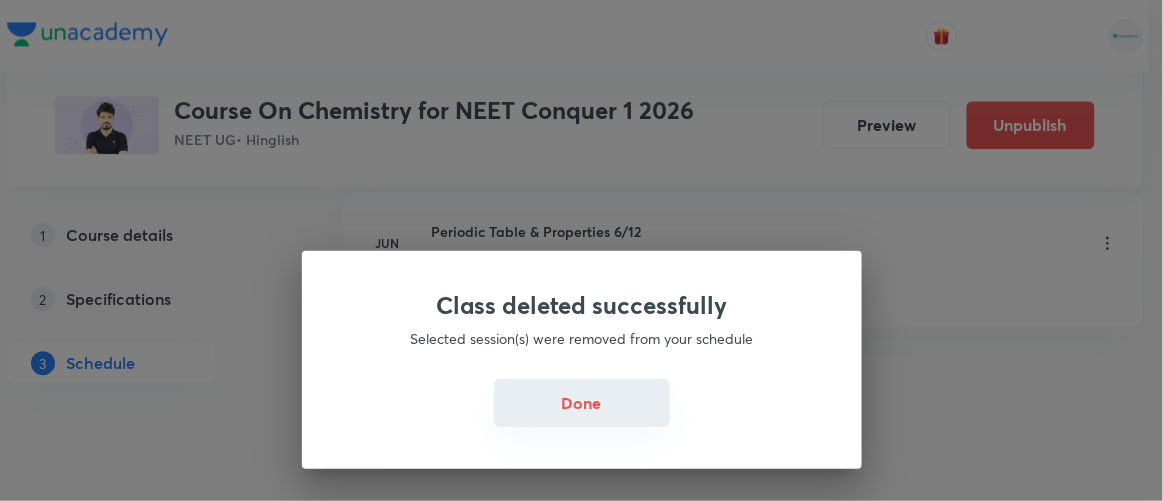 click on "Done" at bounding box center (582, 403) 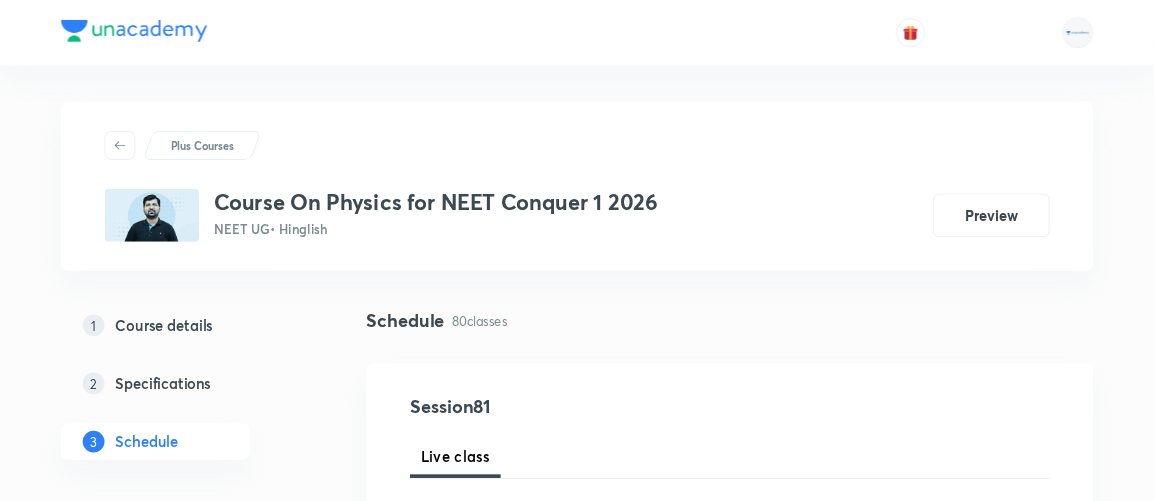 scroll, scrollTop: 0, scrollLeft: 0, axis: both 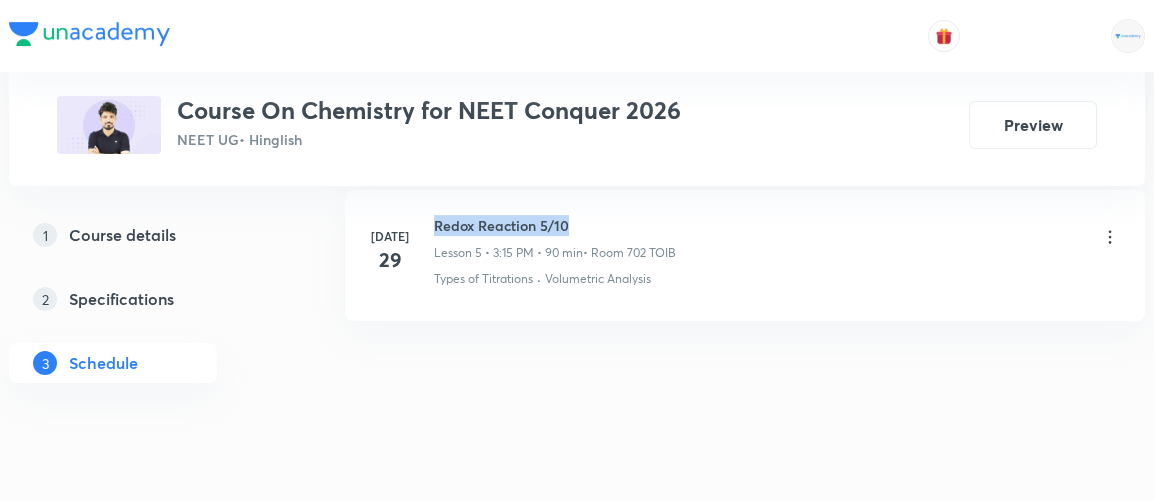 drag, startPoint x: 435, startPoint y: 218, endPoint x: 584, endPoint y: 216, distance: 149.01343 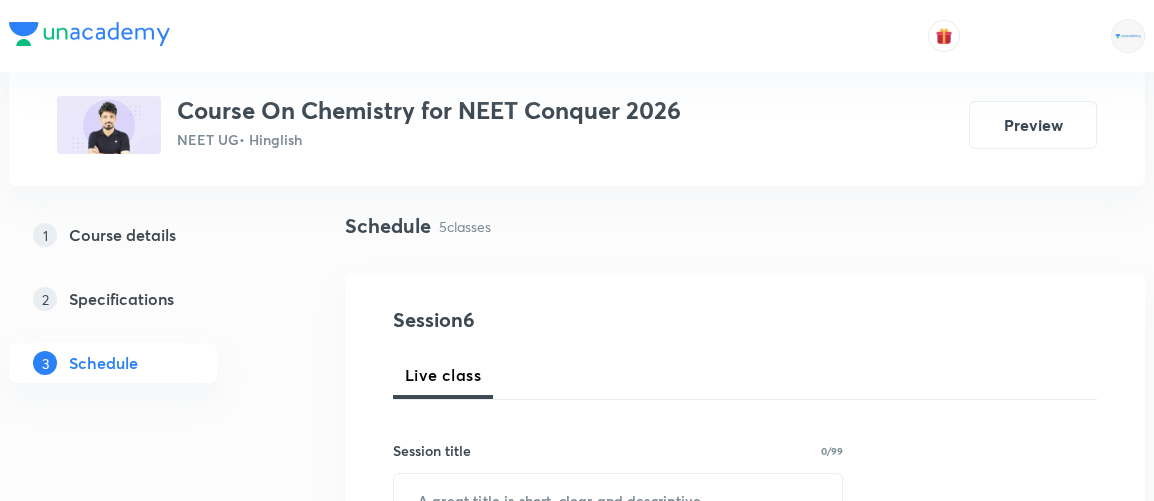 scroll, scrollTop: 205, scrollLeft: 0, axis: vertical 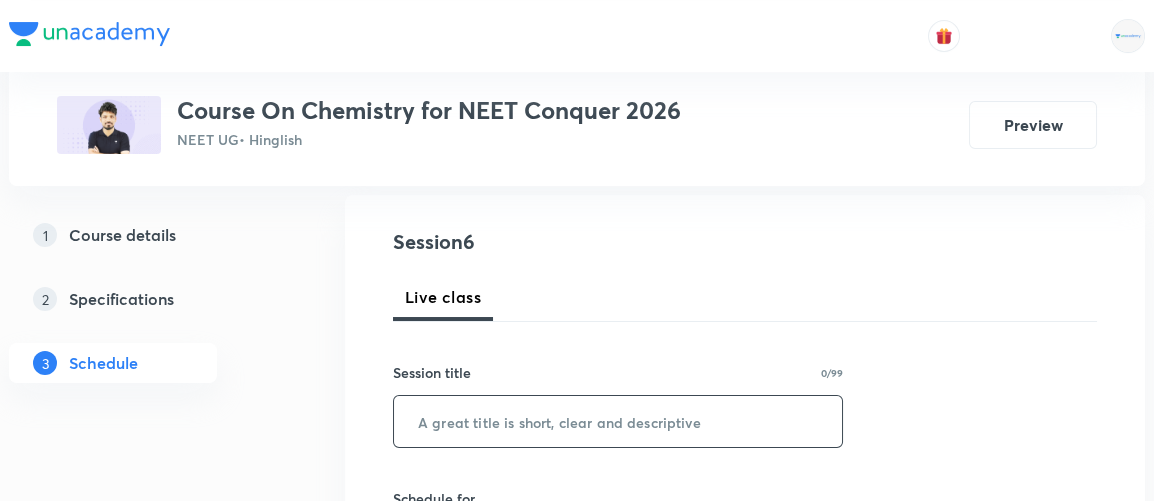 click at bounding box center [618, 421] 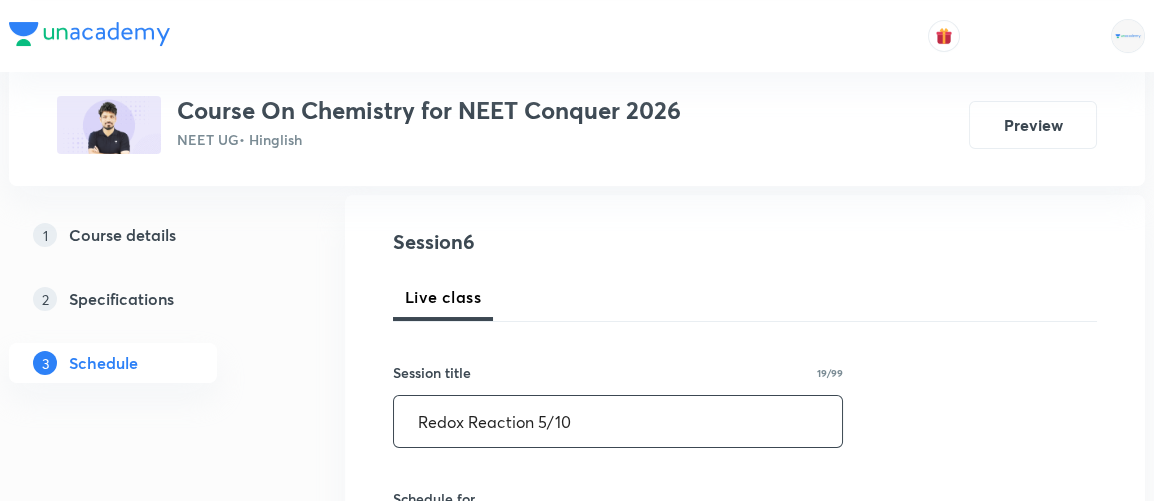 click on "Redox Reaction 5/10" at bounding box center [618, 421] 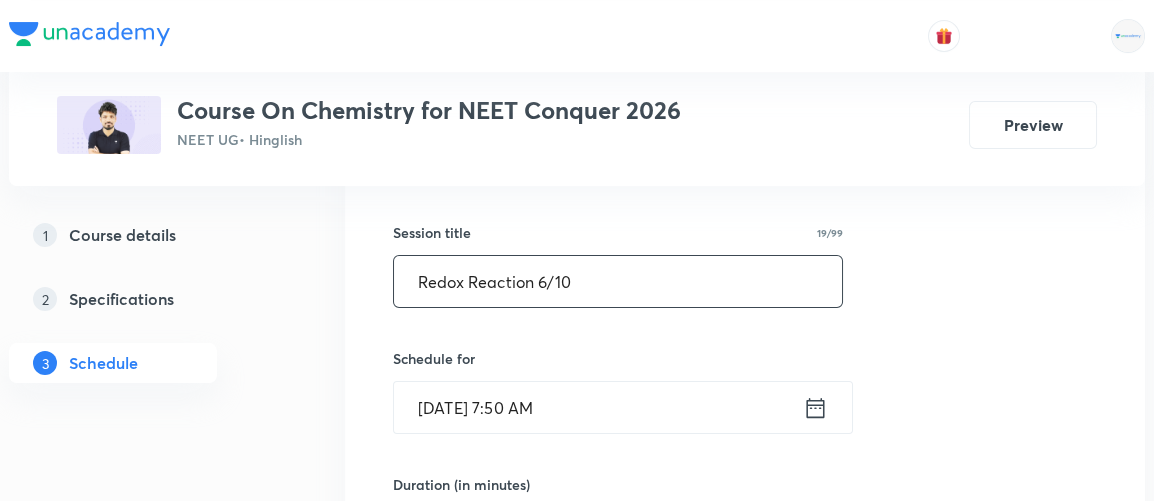 scroll, scrollTop: 372, scrollLeft: 0, axis: vertical 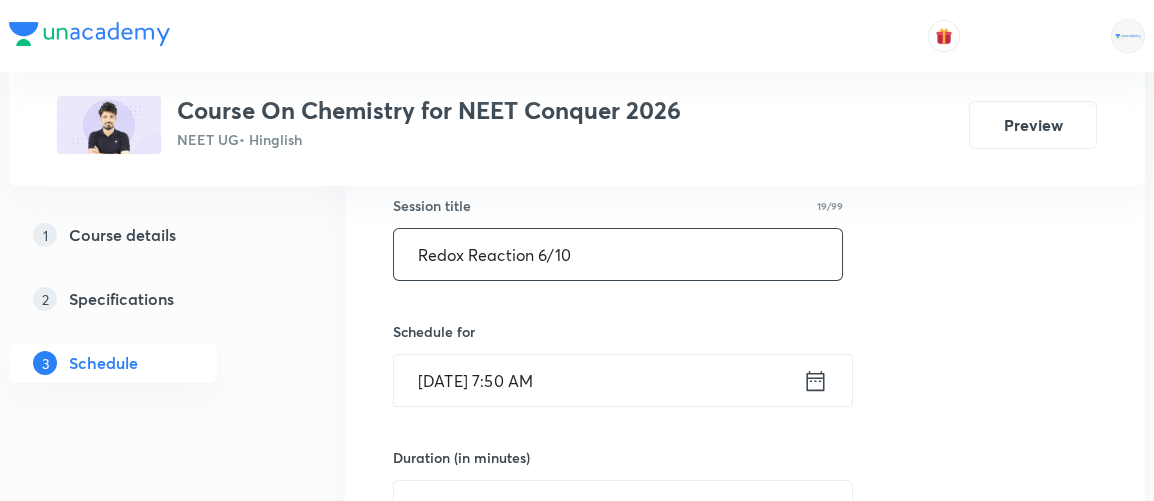 type on "Redox Reaction 6/10" 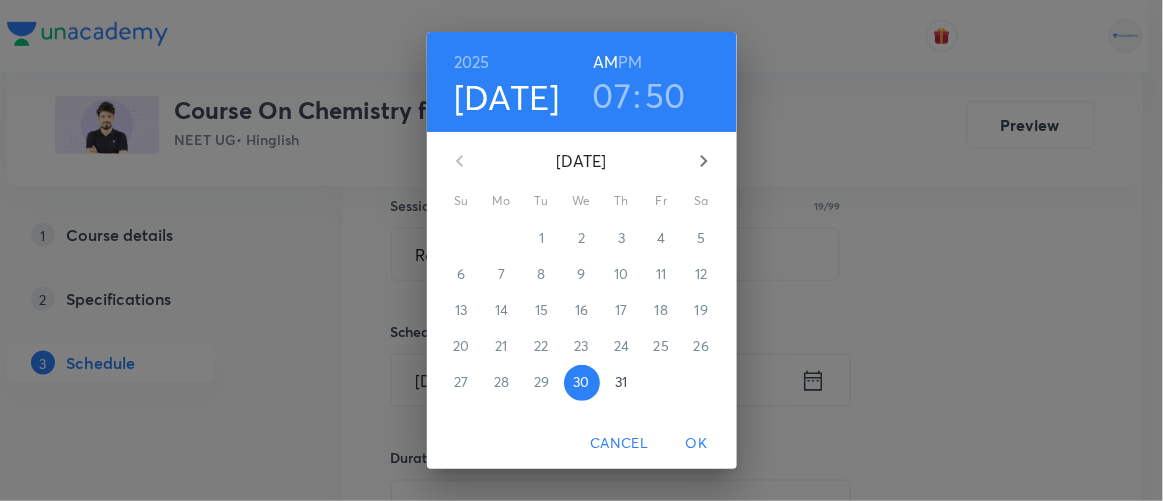 click on "07" at bounding box center [612, 95] 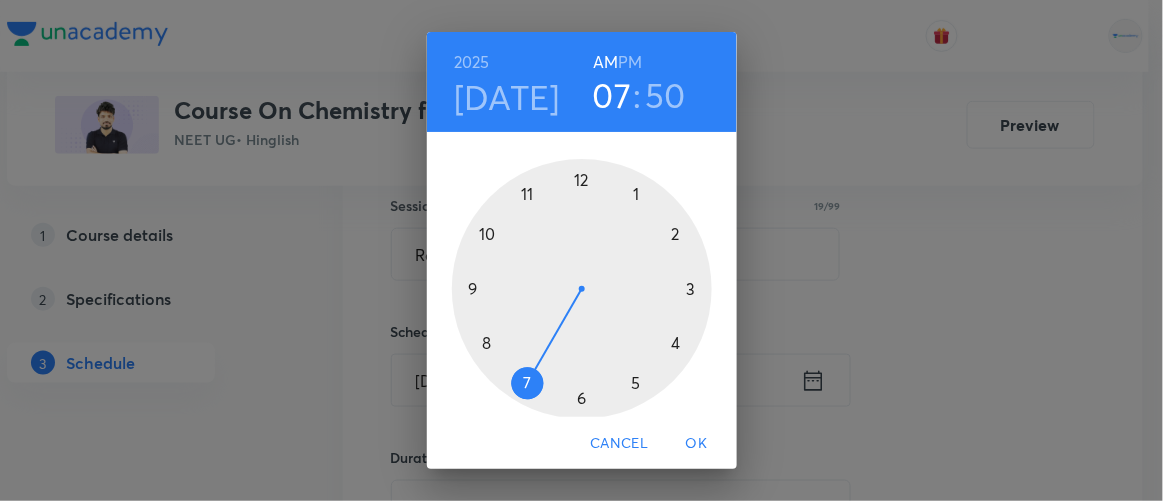 click at bounding box center [582, 289] 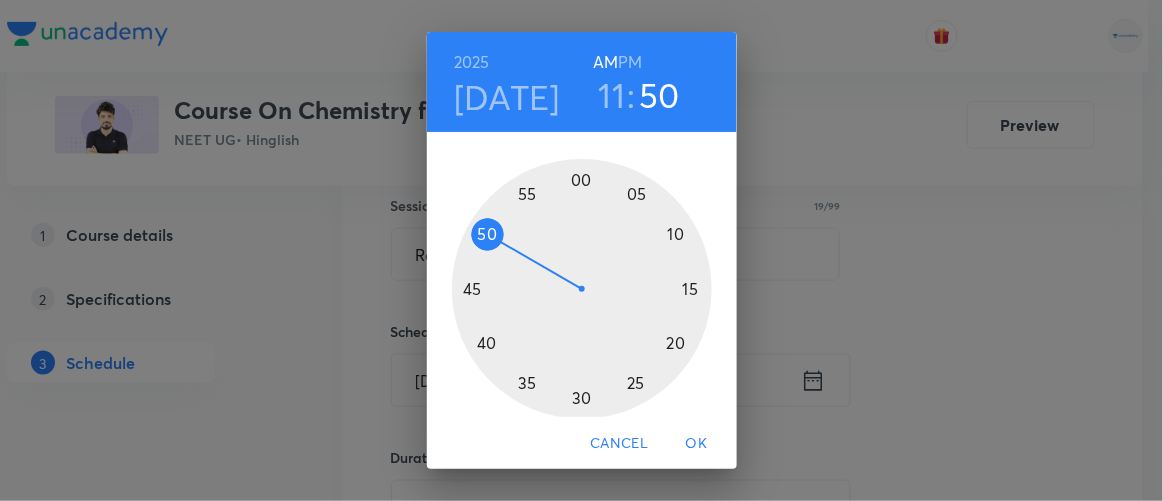 click at bounding box center [582, 289] 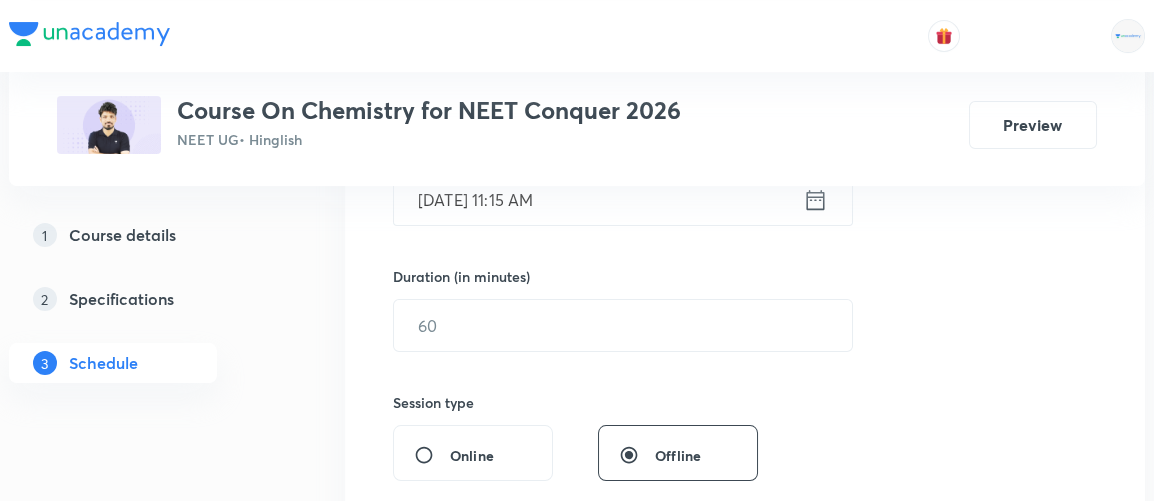scroll, scrollTop: 554, scrollLeft: 0, axis: vertical 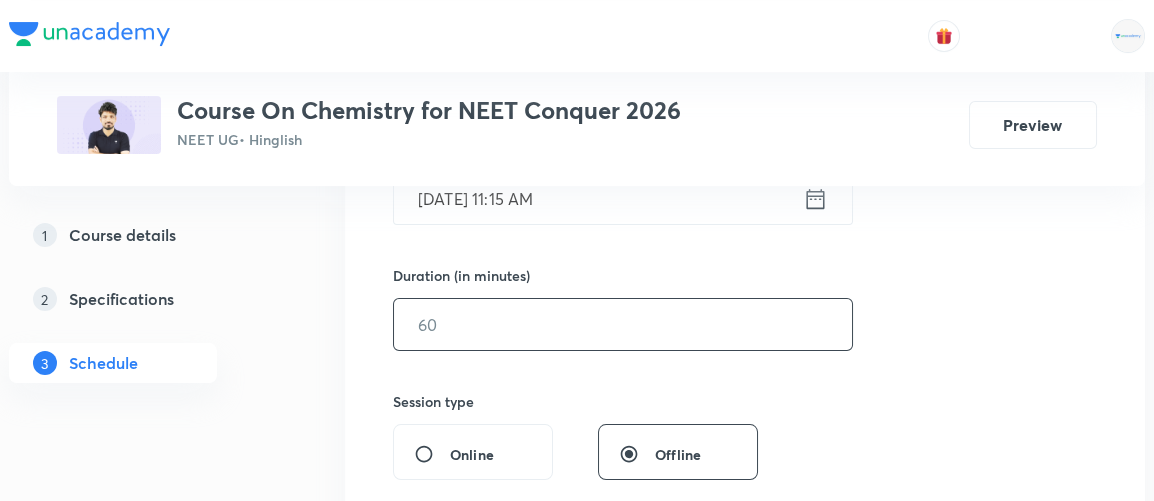 click at bounding box center [623, 324] 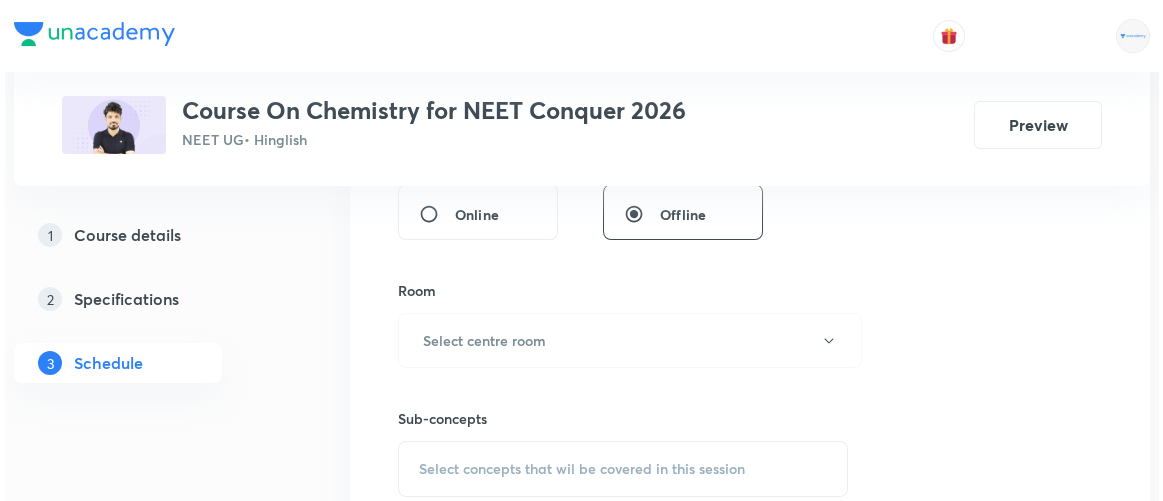 scroll, scrollTop: 795, scrollLeft: 0, axis: vertical 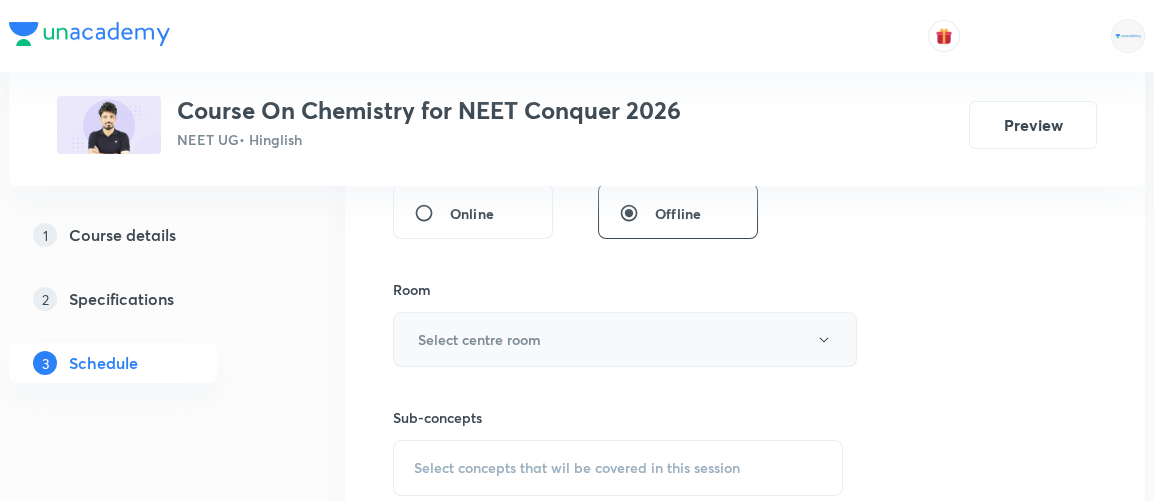 type on "90" 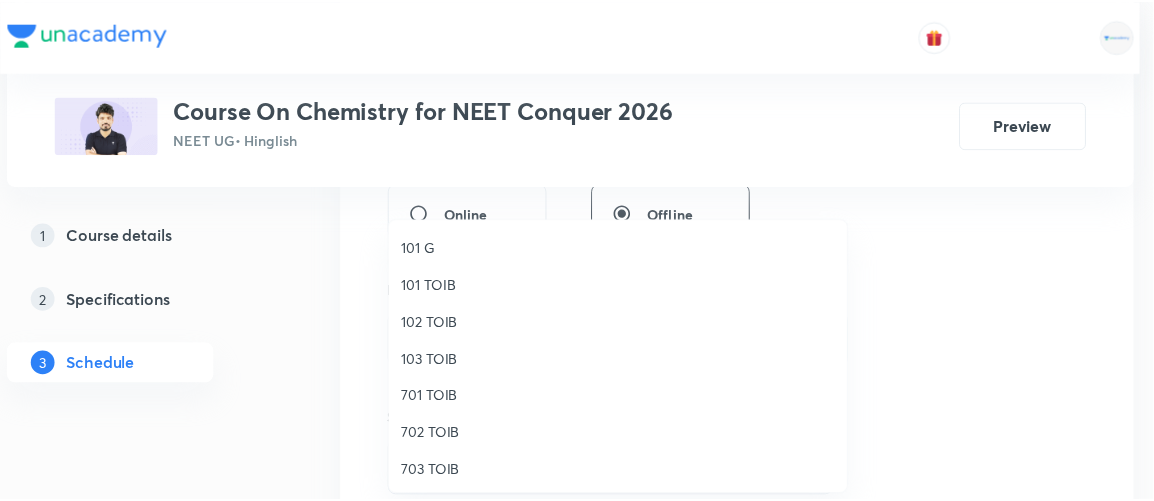 scroll, scrollTop: 36, scrollLeft: 0, axis: vertical 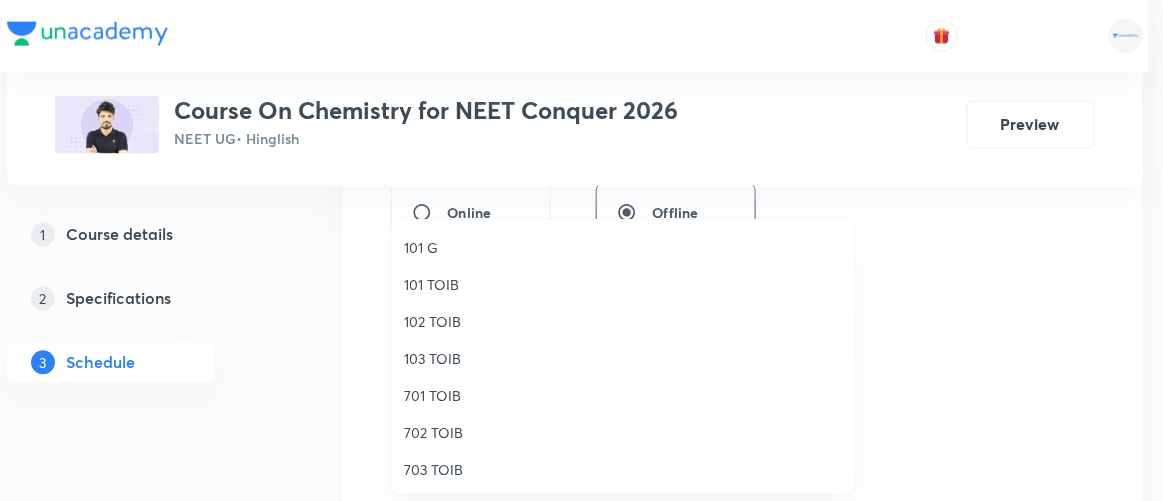 click on "702 TOIB" at bounding box center [623, 432] 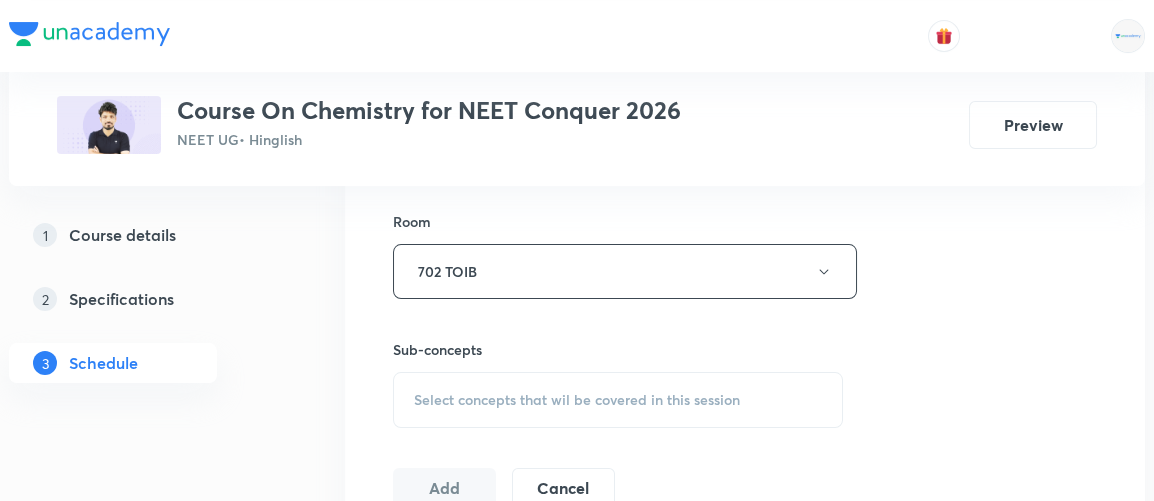 scroll, scrollTop: 867, scrollLeft: 0, axis: vertical 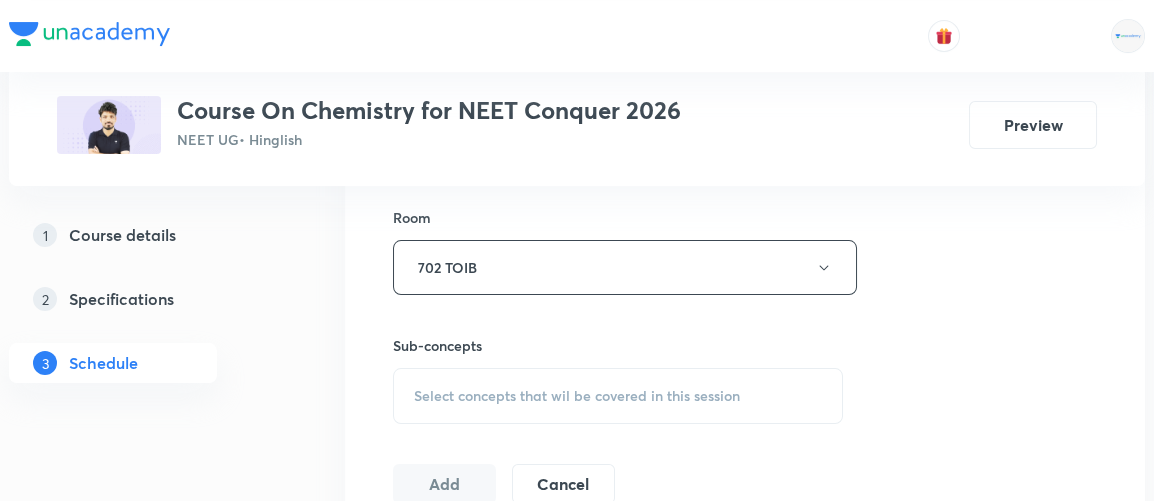 click on "Select concepts that wil be covered in this session" at bounding box center [577, 396] 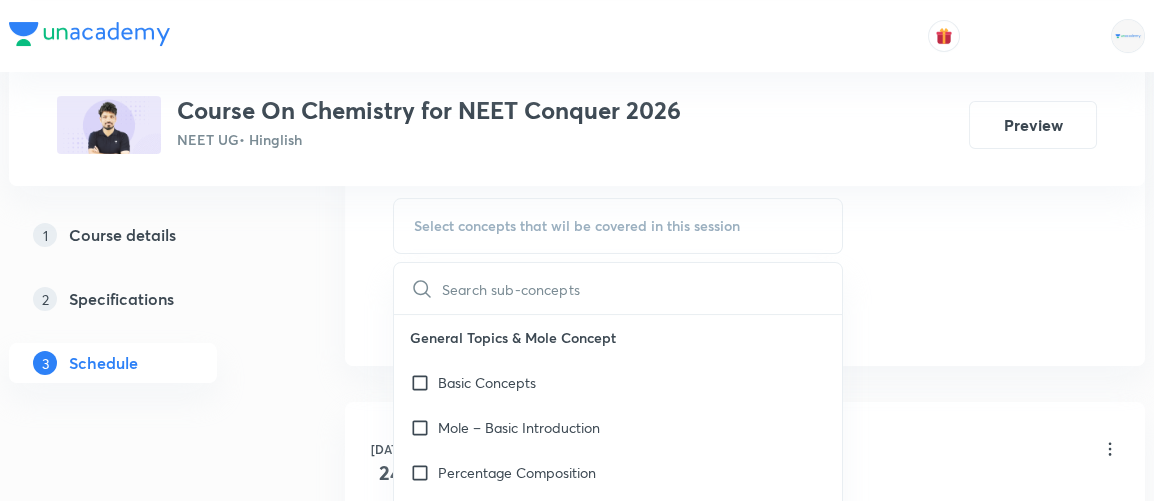 scroll, scrollTop: 1036, scrollLeft: 0, axis: vertical 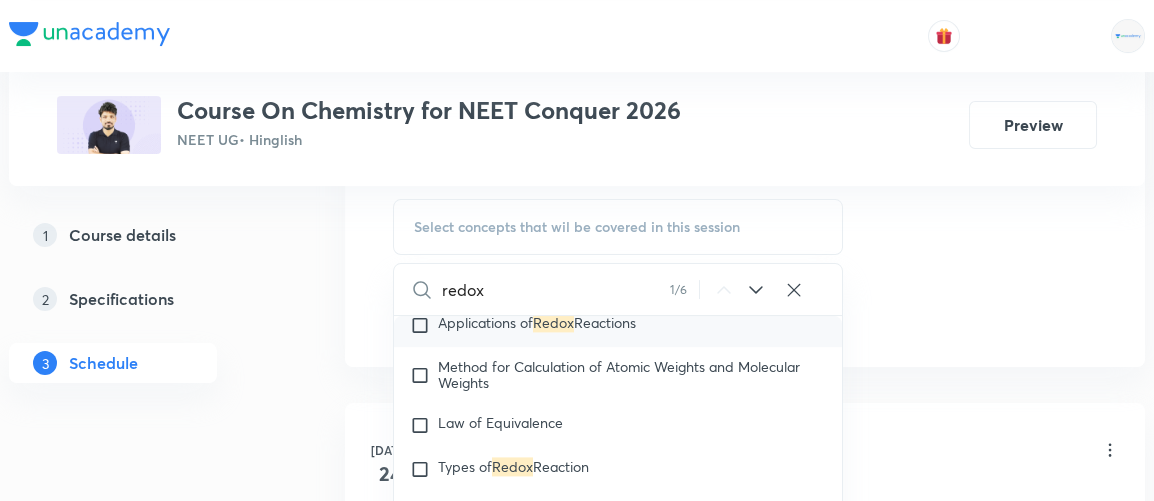 type on "redox" 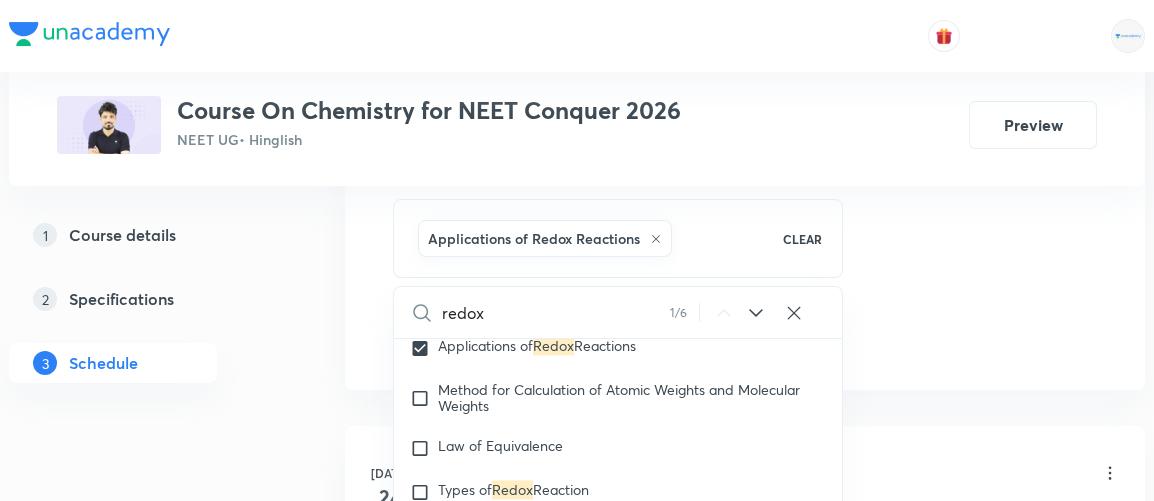 click on "Plus Courses Course On Chemistry for NEET Conquer 2026 NEET UG  • Hinglish Preview 1 Course details 2 Specifications 3 Schedule Schedule 5  classes Session  6 Live class Session title 19/99 Redox Reaction 6/10 ​ Schedule for Jul 30, 2025, 11:15 AM ​ Duration (in minutes) 90 ​   Session type Online Offline Room 702 TOIB Sub-concepts Applications of Redox Reactions CLEAR redox 1 / 6 ​ General Topics & Mole Concept Basic Concepts Mole – Basic Introduction Percentage Composition Stoichiometry Principle of Atom Conservation (POAC) Relation between Stoichiometric Quantities Application of Mole Concept: Gravimetric Analysis Electronic Configuration Of Atoms (Hund's rule)  Quantum Numbers (Magnetic Quantum no.) Quantum Numbers(Pauli's Exclusion law) Mean Molar Mass or Molecular Mass Variation of Conductivity with Concentration Mechanism of Corrosion Atomic Structure Discovery Of Electron Some Prerequisites of Physics Discovery Of Protons And Neutrons Atomic Models Nature of Waves Planck’S Quantum Theory" at bounding box center [577, 203] 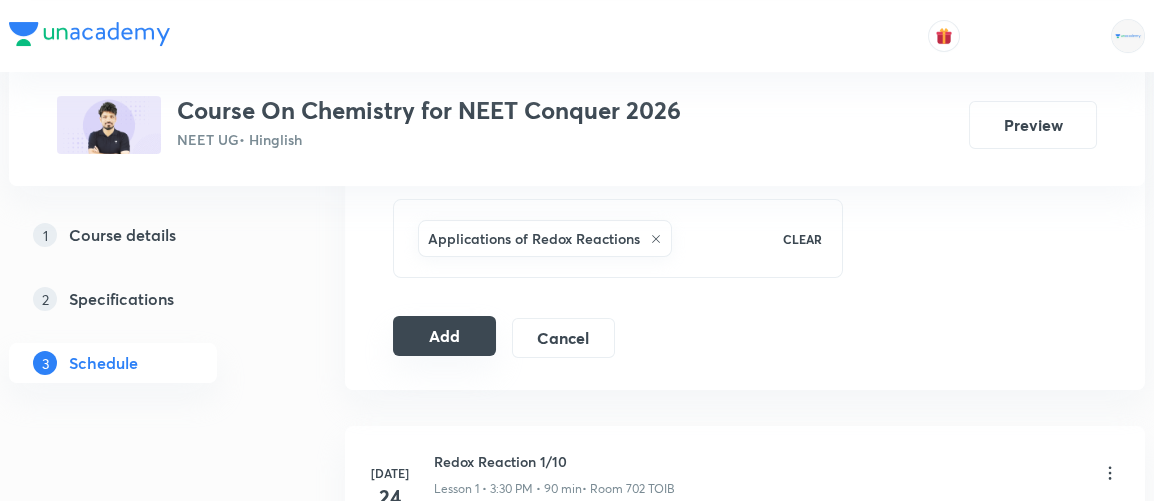 click on "Add" at bounding box center (444, 336) 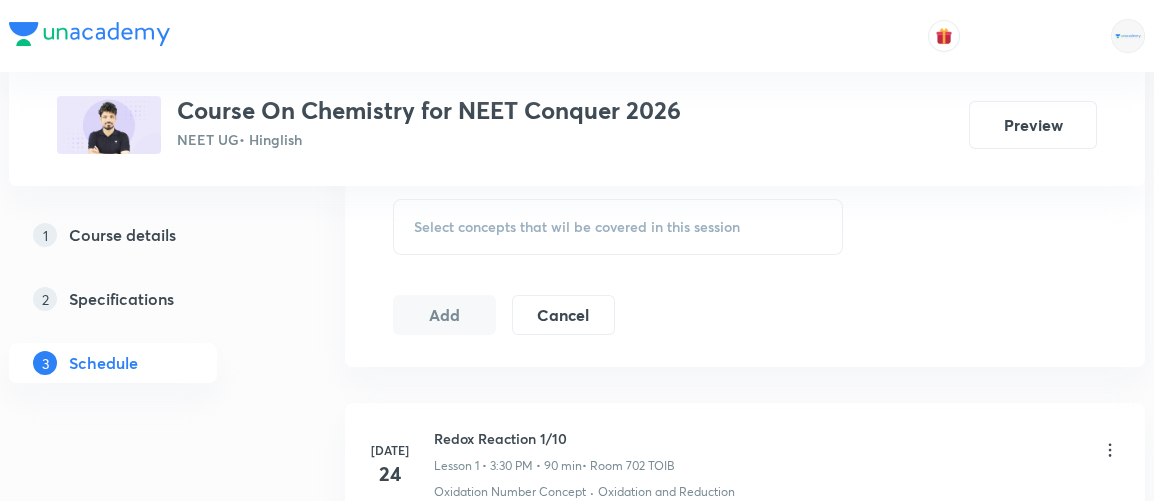 scroll, scrollTop: 955, scrollLeft: 0, axis: vertical 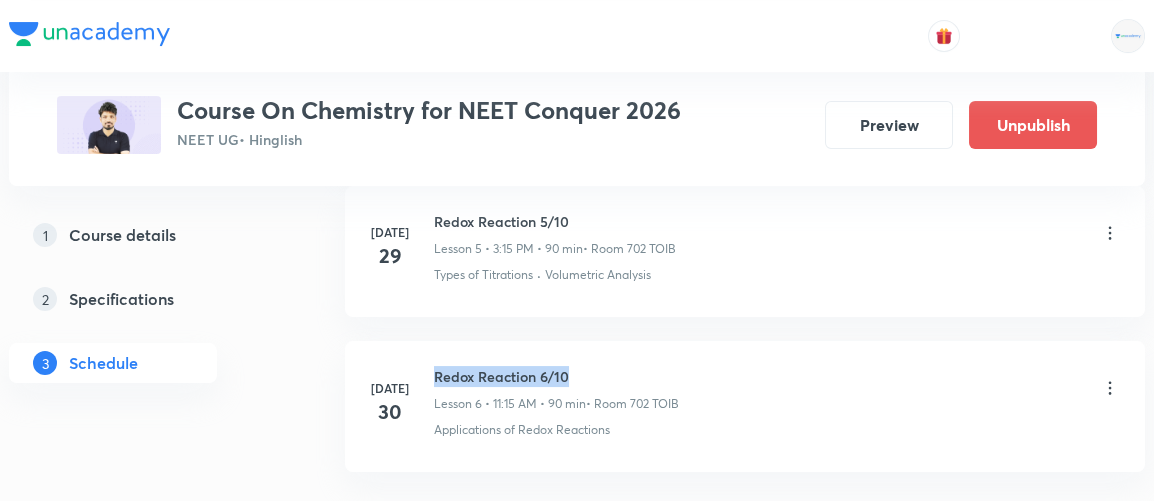 drag, startPoint x: 433, startPoint y: 374, endPoint x: 604, endPoint y: 359, distance: 171.65663 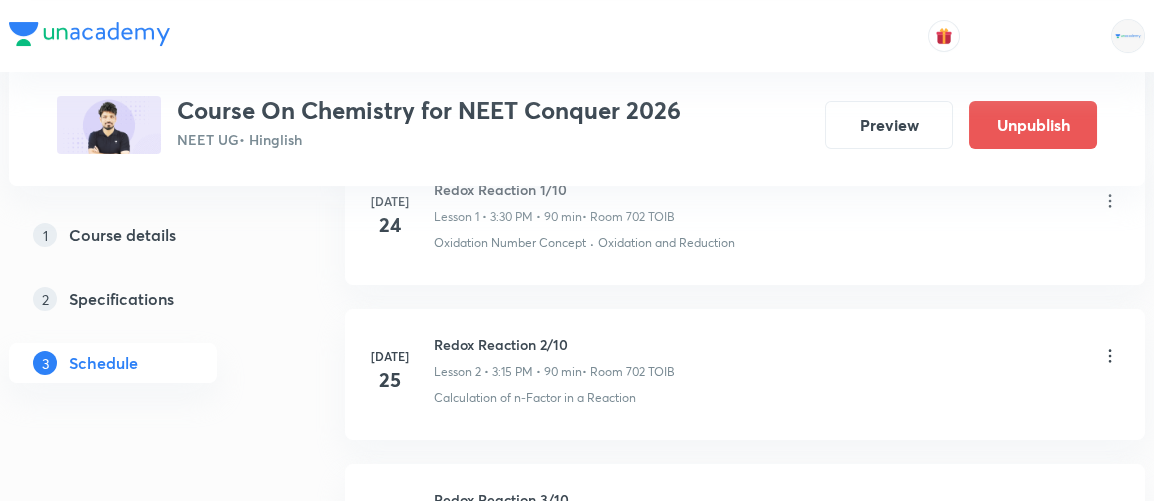scroll, scrollTop: 0, scrollLeft: 0, axis: both 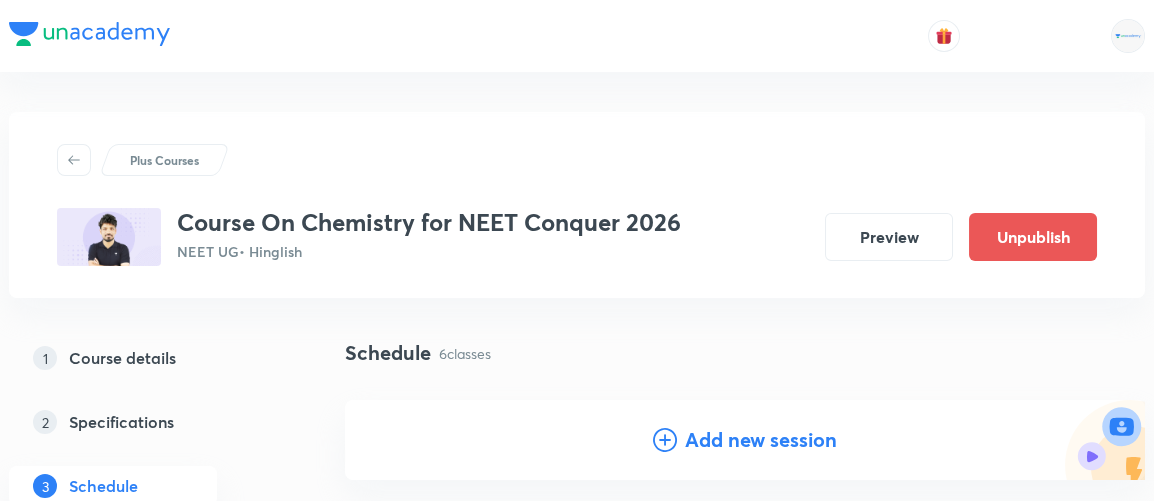 click on "Add new session" at bounding box center [761, 440] 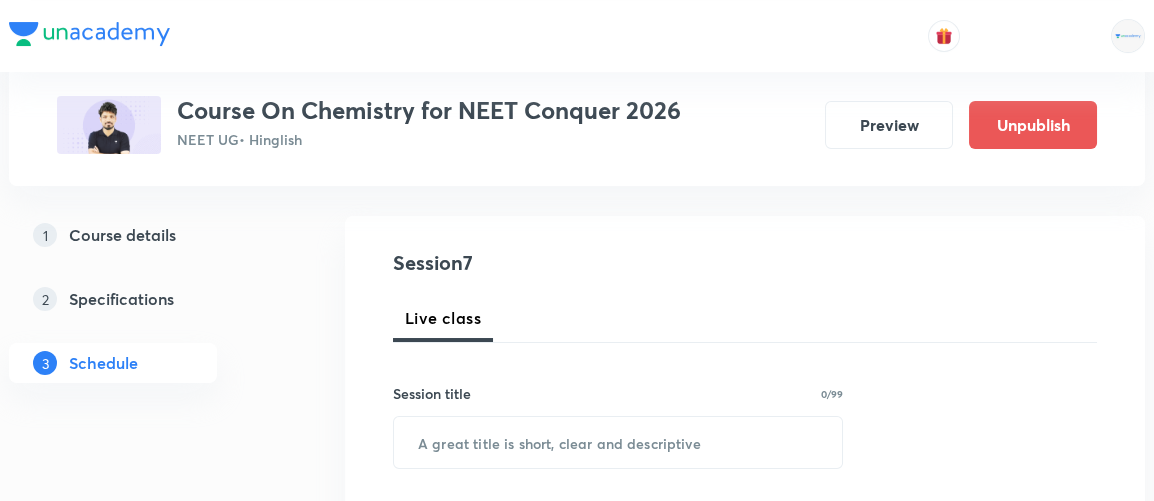 scroll, scrollTop: 185, scrollLeft: 0, axis: vertical 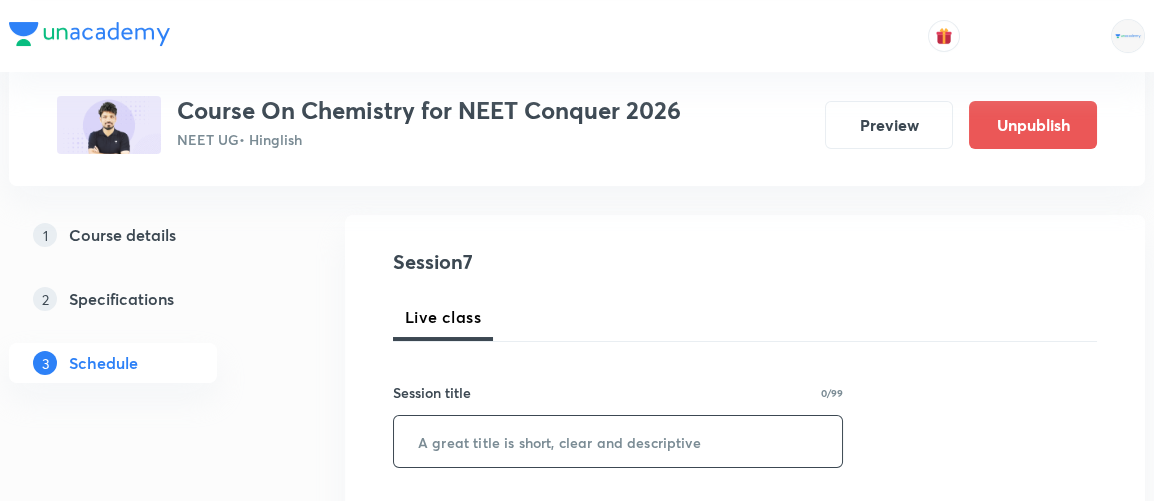click at bounding box center (618, 441) 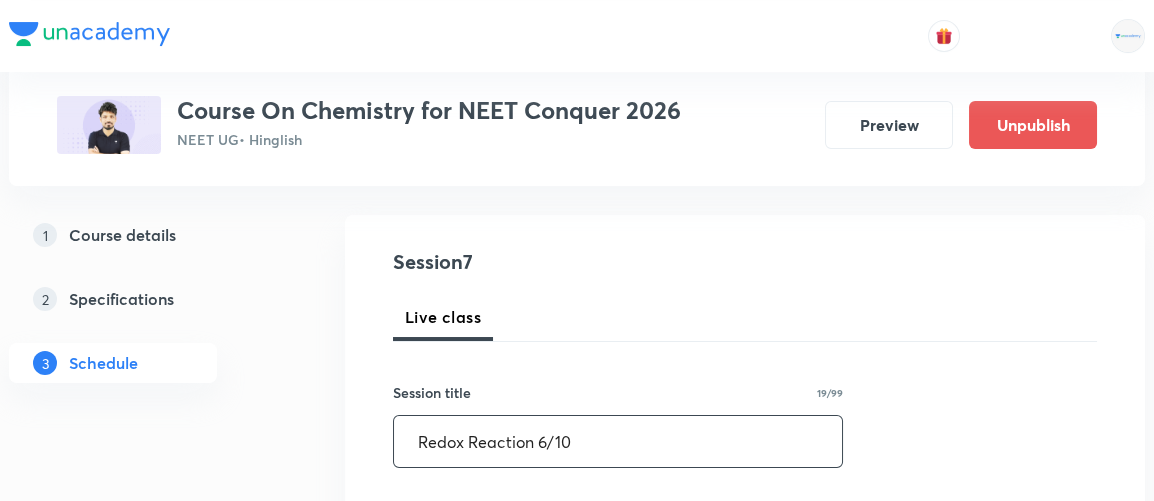 click on "Redox Reaction 6/10" at bounding box center [618, 441] 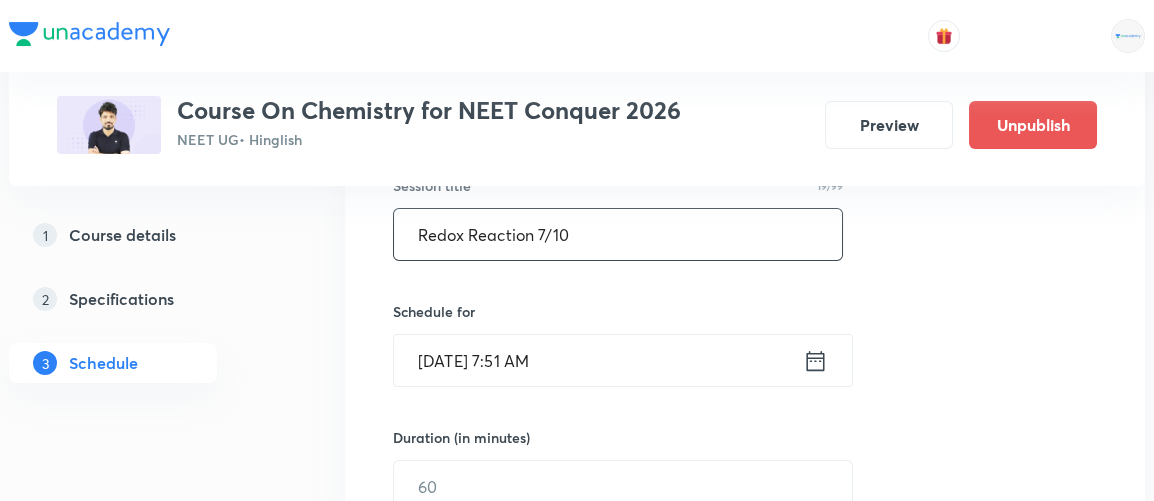 scroll, scrollTop: 392, scrollLeft: 0, axis: vertical 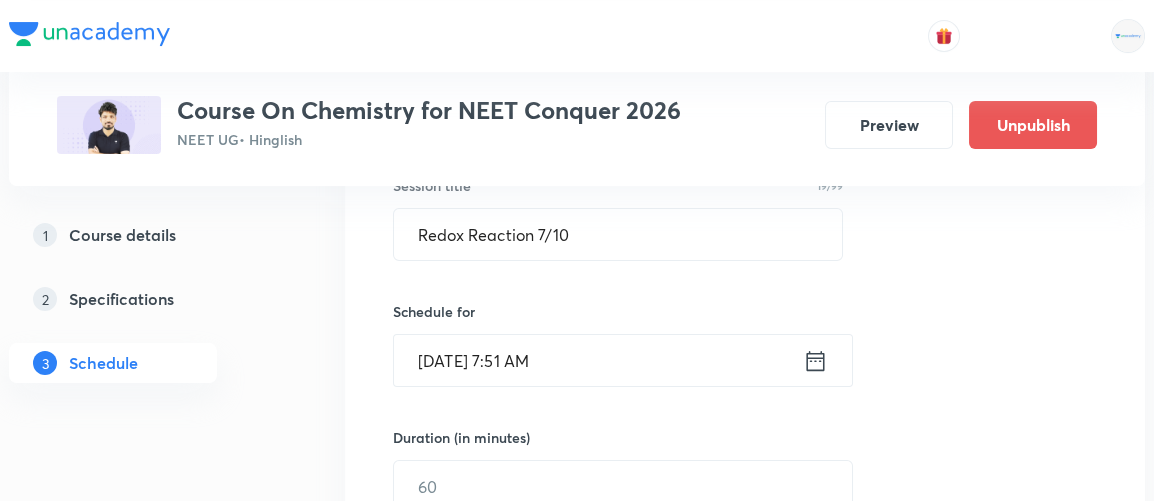 click 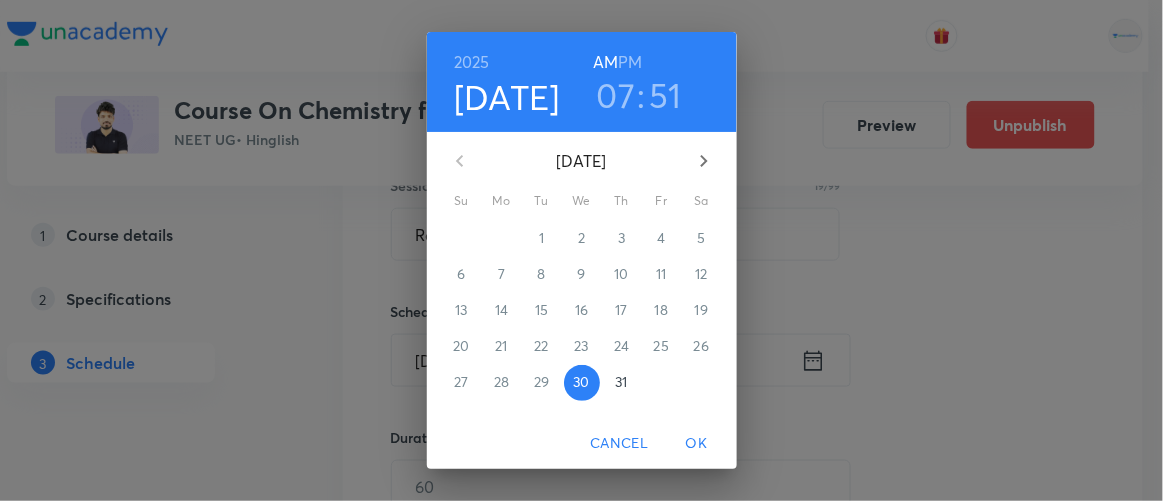 click on "PM" at bounding box center [630, 62] 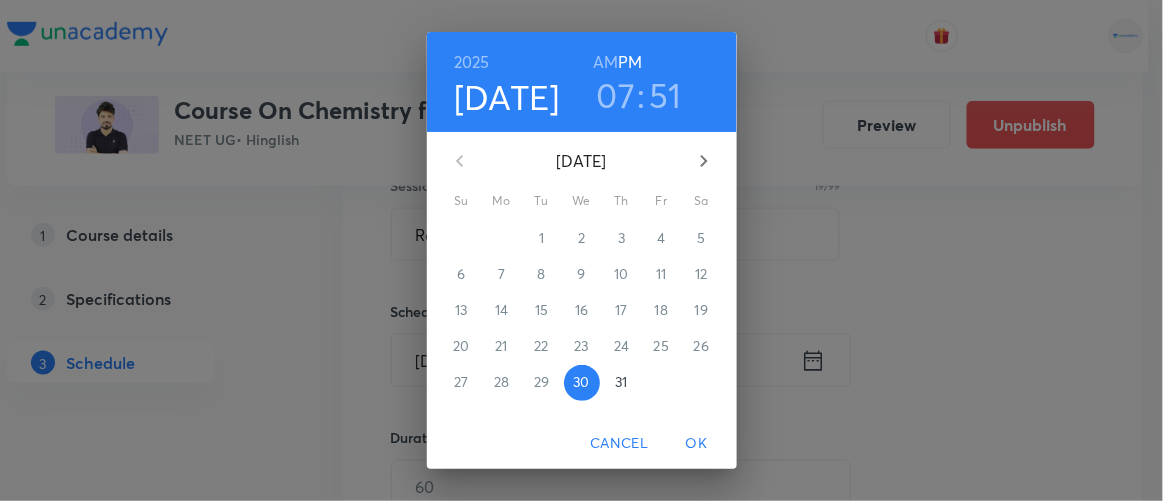 click on "07" at bounding box center (616, 95) 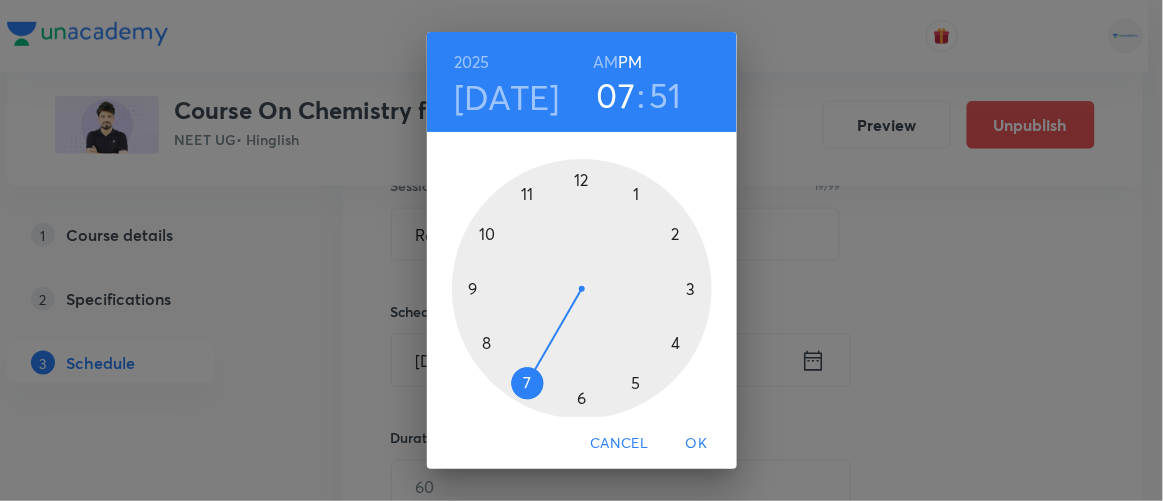 click at bounding box center (582, 289) 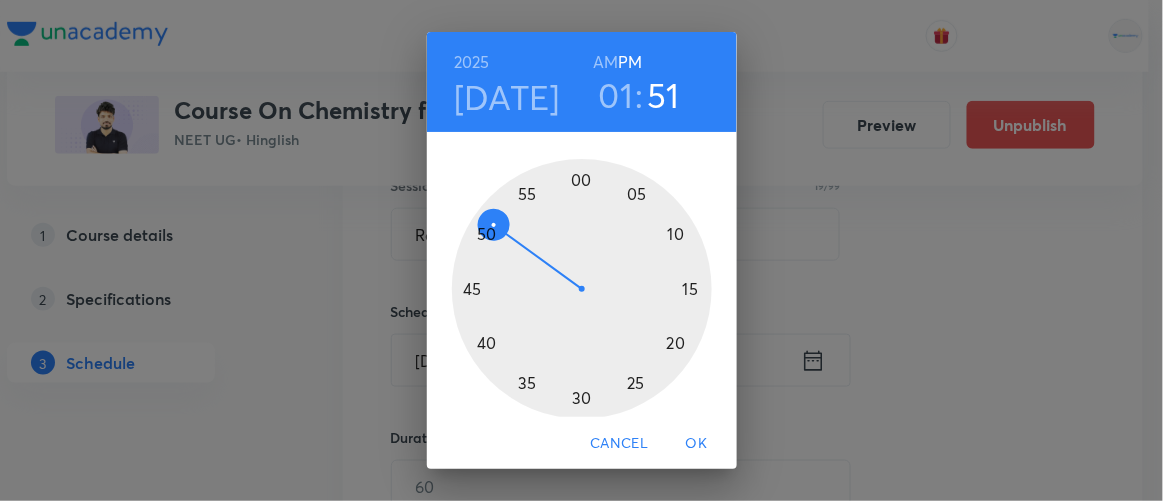 click at bounding box center (582, 289) 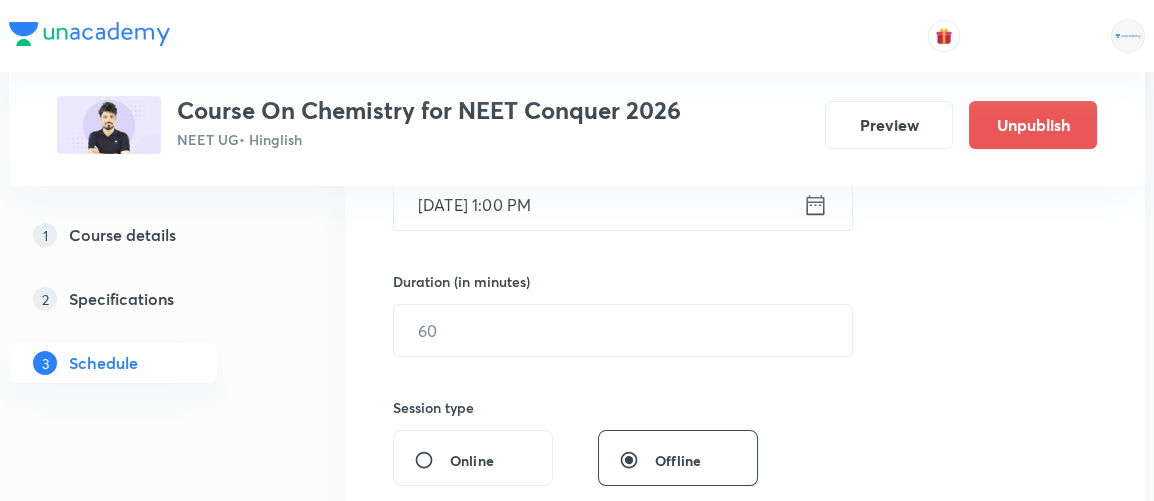 scroll, scrollTop: 550, scrollLeft: 0, axis: vertical 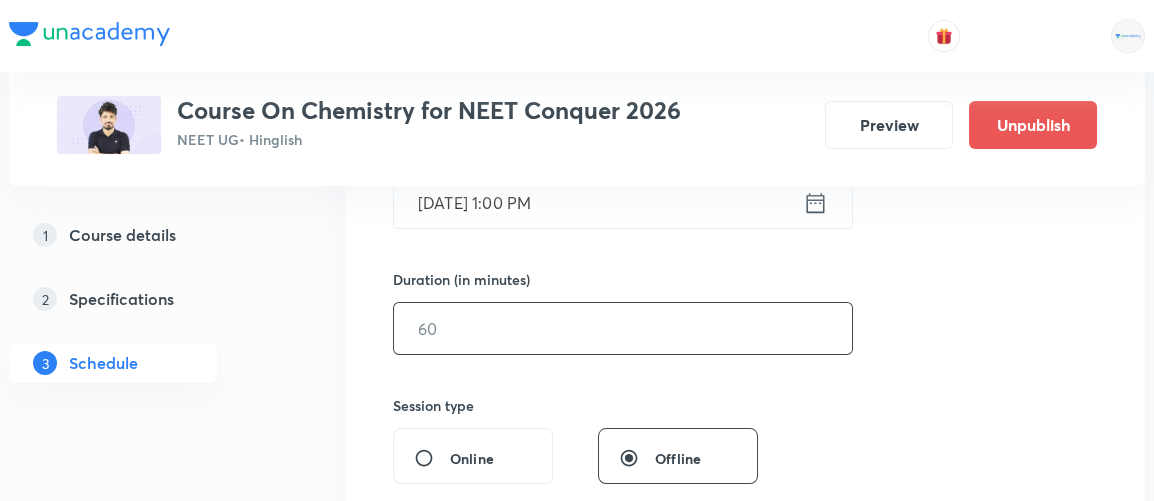 click at bounding box center [623, 328] 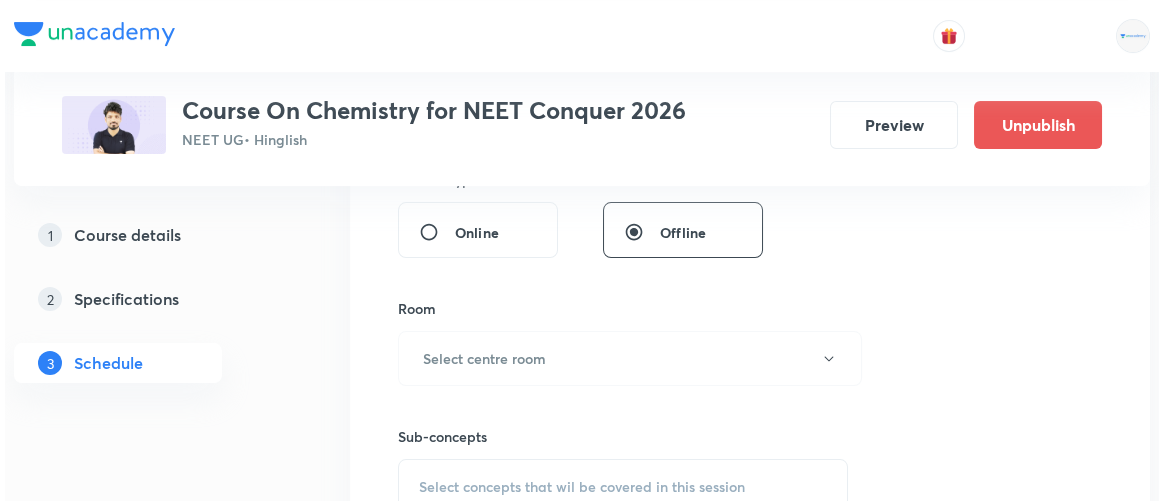scroll, scrollTop: 795, scrollLeft: 0, axis: vertical 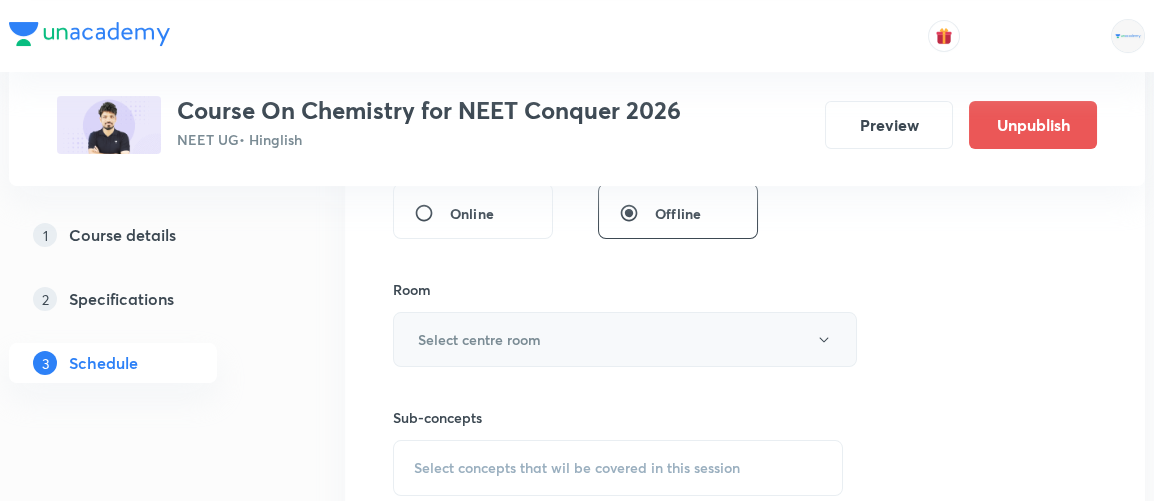 type on "90" 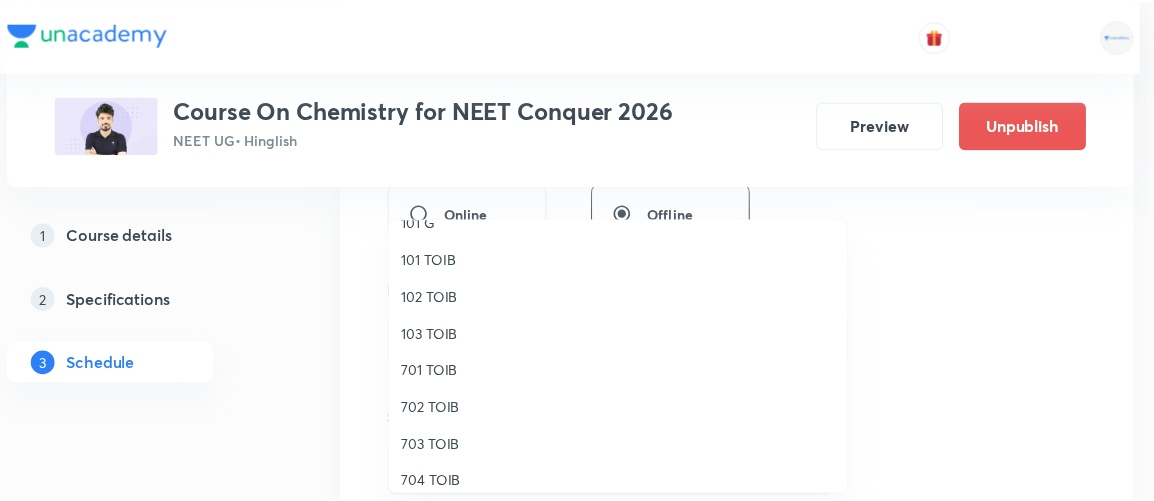 scroll, scrollTop: 61, scrollLeft: 0, axis: vertical 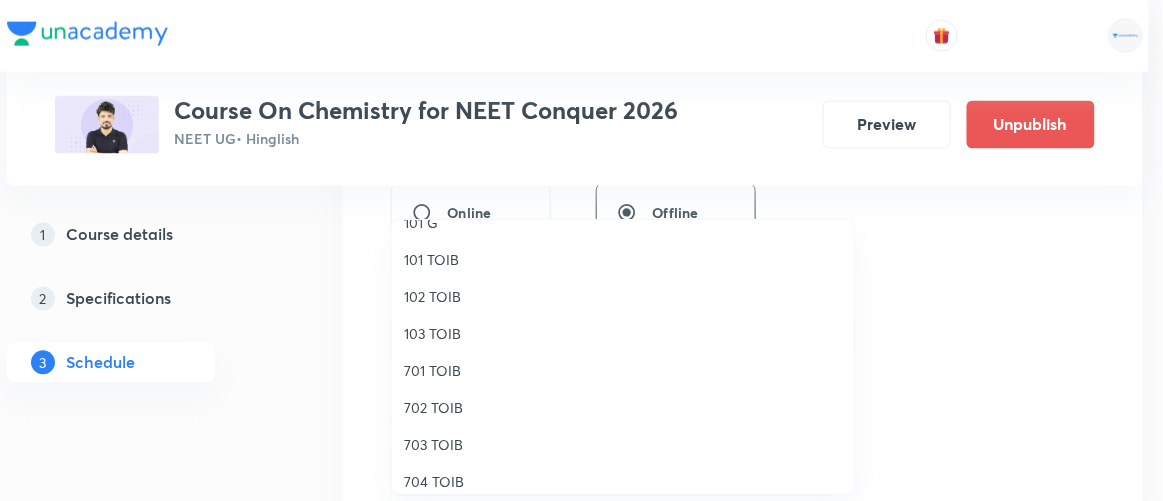click on "702 TOIB" at bounding box center (623, 407) 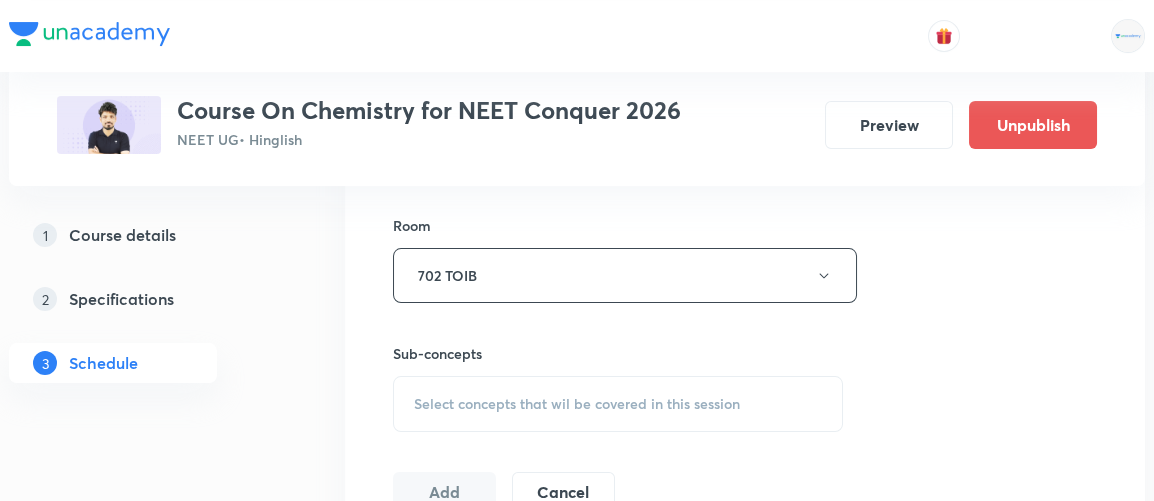 scroll, scrollTop: 861, scrollLeft: 0, axis: vertical 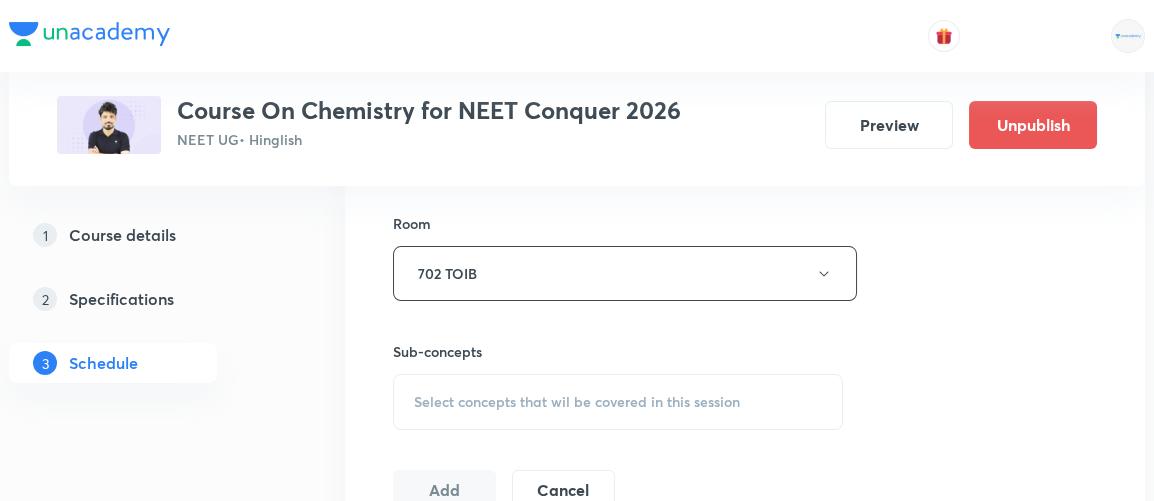 click on "Select concepts that wil be covered in this session" at bounding box center [577, 402] 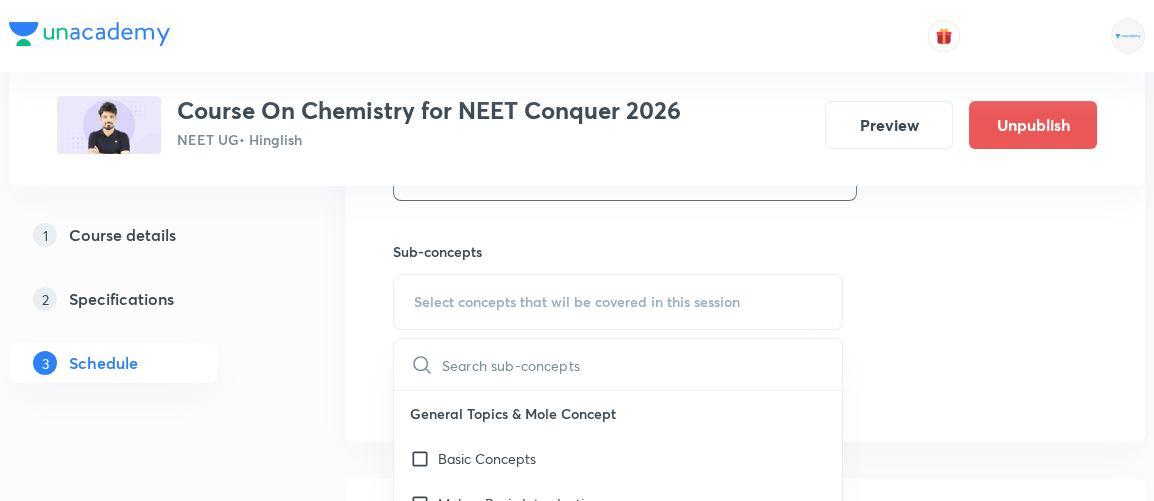 scroll, scrollTop: 1043, scrollLeft: 0, axis: vertical 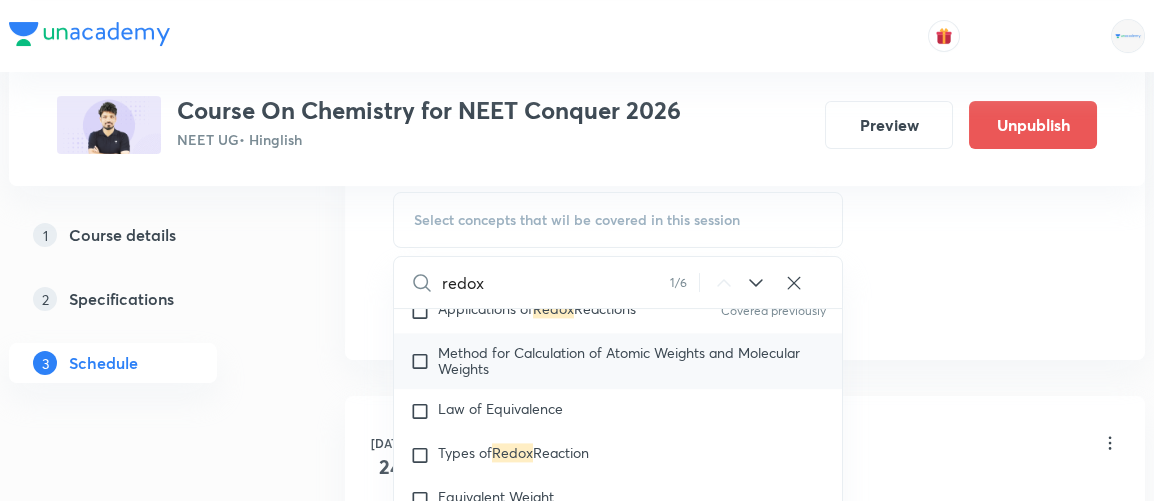 type on "redox" 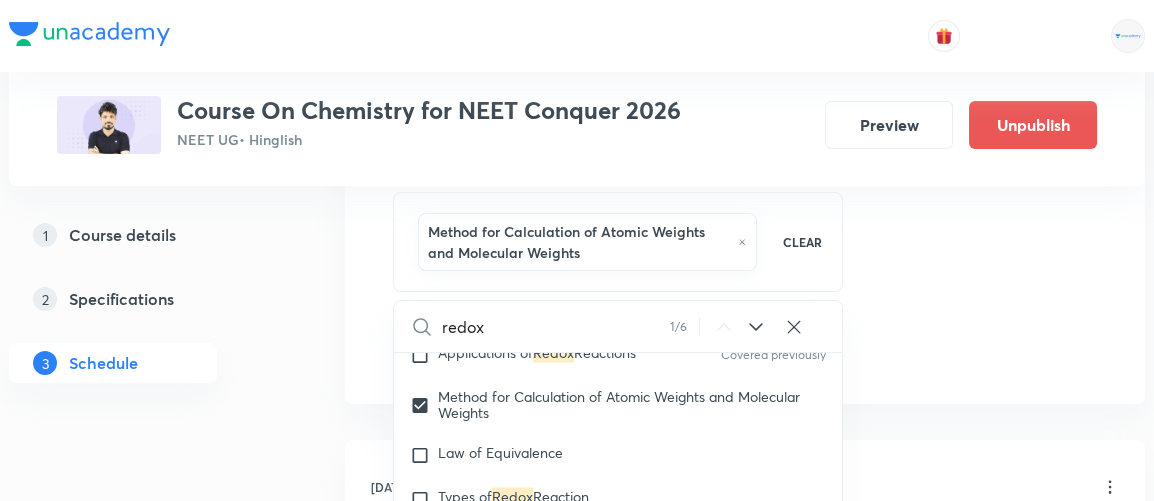 click on "Plus Courses Course On Chemistry for NEET Conquer 2026 NEET UG  • Hinglish Preview Unpublish 1 Course details 2 Specifications 3 Schedule Schedule 6  classes Session  7 Live class Session title 19/99 Redox Reaction 7/10 ​ Schedule for Jul 30, 2025, 1:00 PM ​ Duration (in minutes) 90 ​   Session type Online Offline Room 702 TOIB Sub-concepts Method for Calculation of Atomic Weights and Molecular Weights CLEAR redox 1 / 6 ​ General Topics & Mole Concept Basic Concepts Mole – Basic Introduction Percentage Composition Stoichiometry Principle of Atom Conservation (POAC) Relation between Stoichiometric Quantities Application of Mole Concept: Gravimetric Analysis Electronic Configuration Of Atoms (Hund's rule)  Quantum Numbers (Magnetic Quantum no.) Quantum Numbers(Pauli's Exclusion law) Mean Molar Mass or Molecular Mass Variation of Conductivity with Concentration Mechanism of Corrosion Atomic Structure Discovery Of Electron Some Prerequisites of Physics Discovery Of Protons And Neutrons Atomic Models" at bounding box center (577, 284) 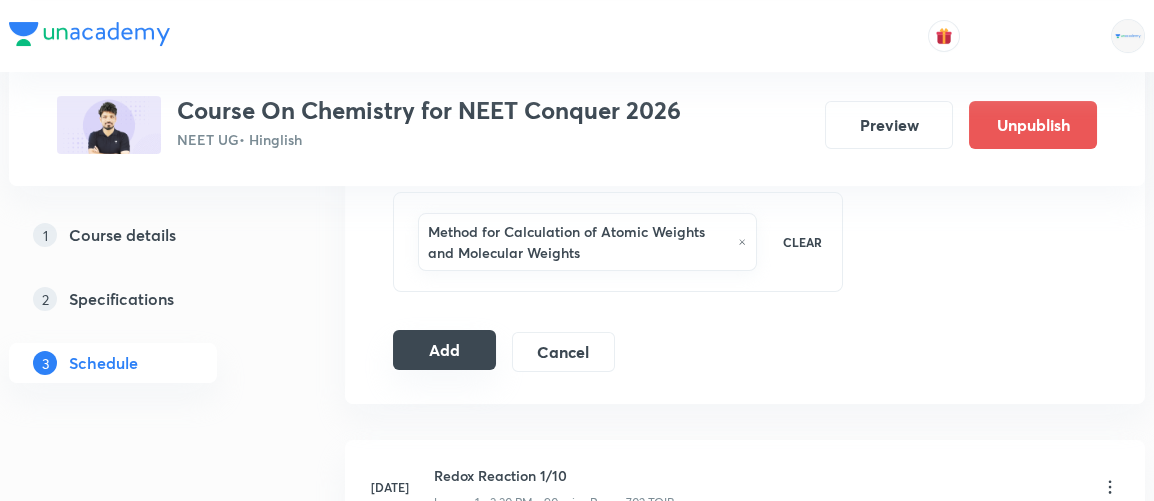 click on "Add" at bounding box center (444, 350) 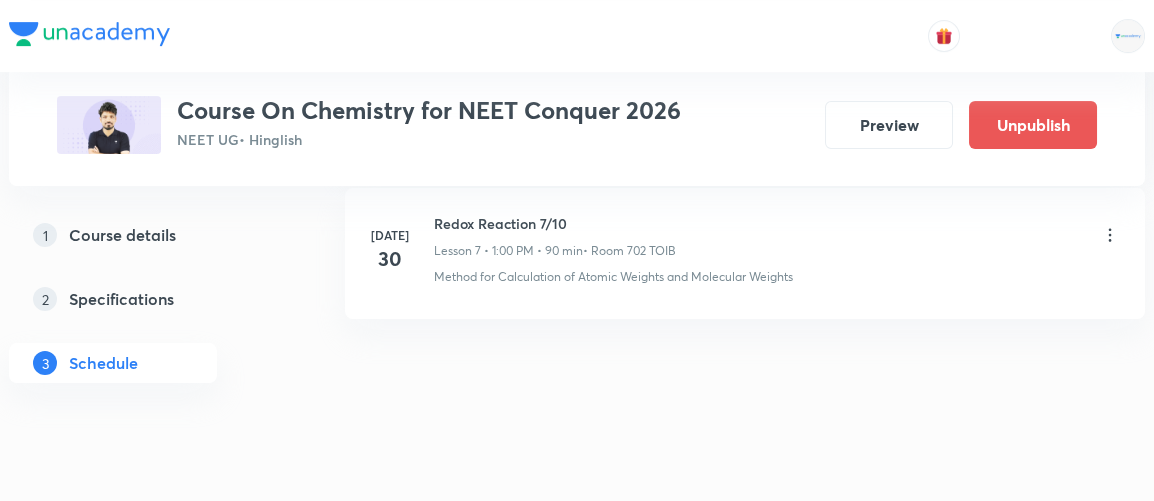 scroll, scrollTop: 1176, scrollLeft: 0, axis: vertical 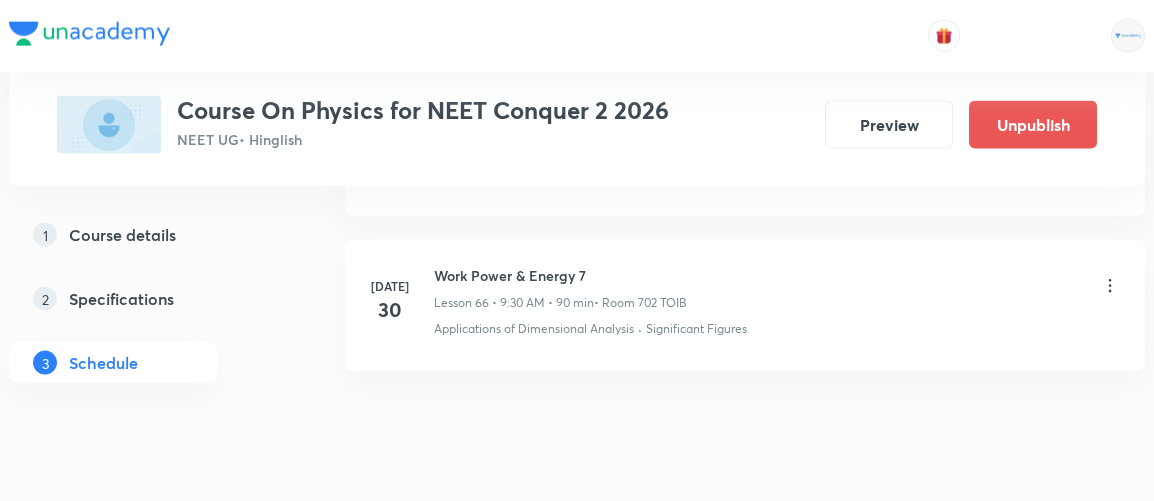 click 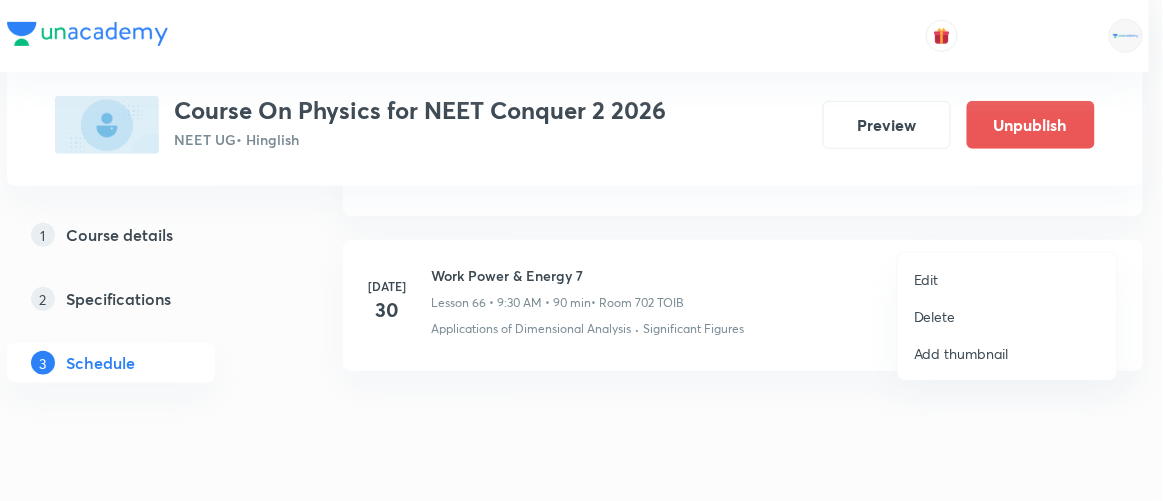 click on "Edit" at bounding box center [1007, 279] 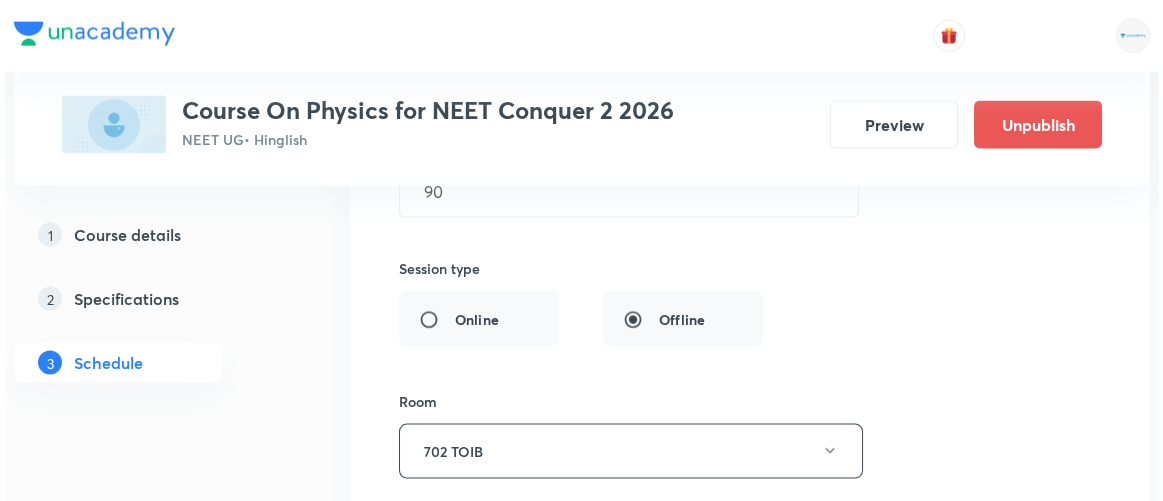scroll, scrollTop: 10772, scrollLeft: 0, axis: vertical 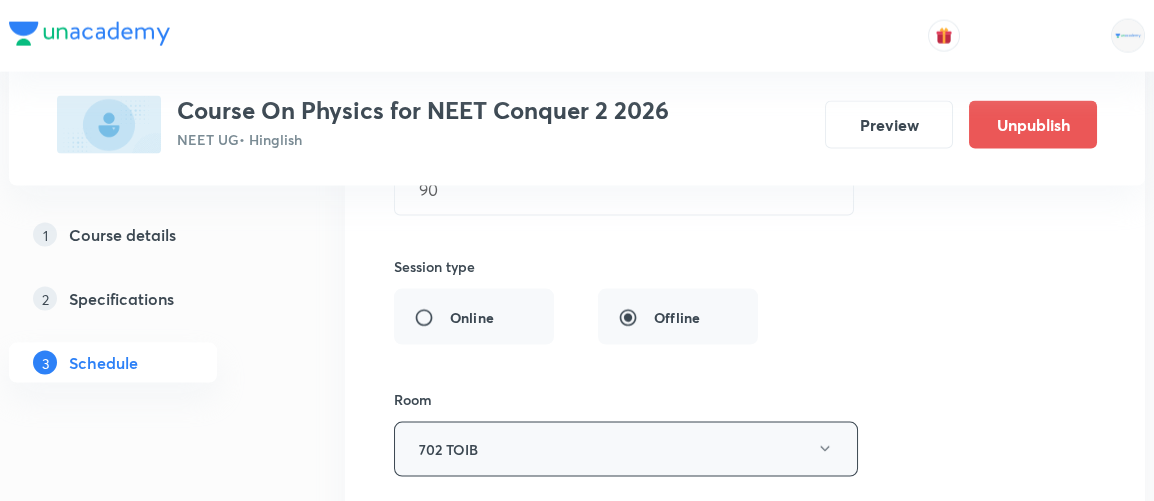 click on "702 TOIB" at bounding box center (626, 449) 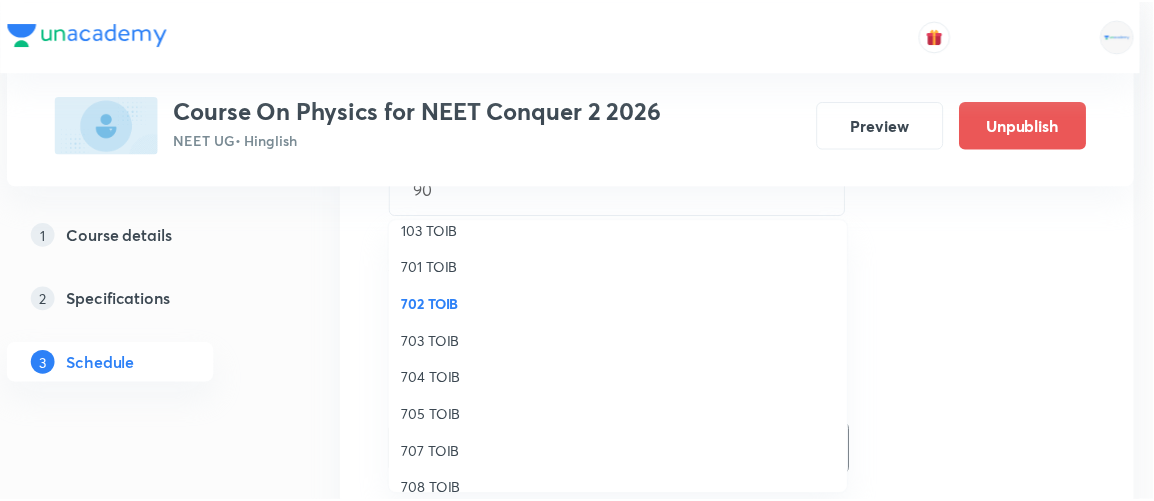 scroll, scrollTop: 167, scrollLeft: 0, axis: vertical 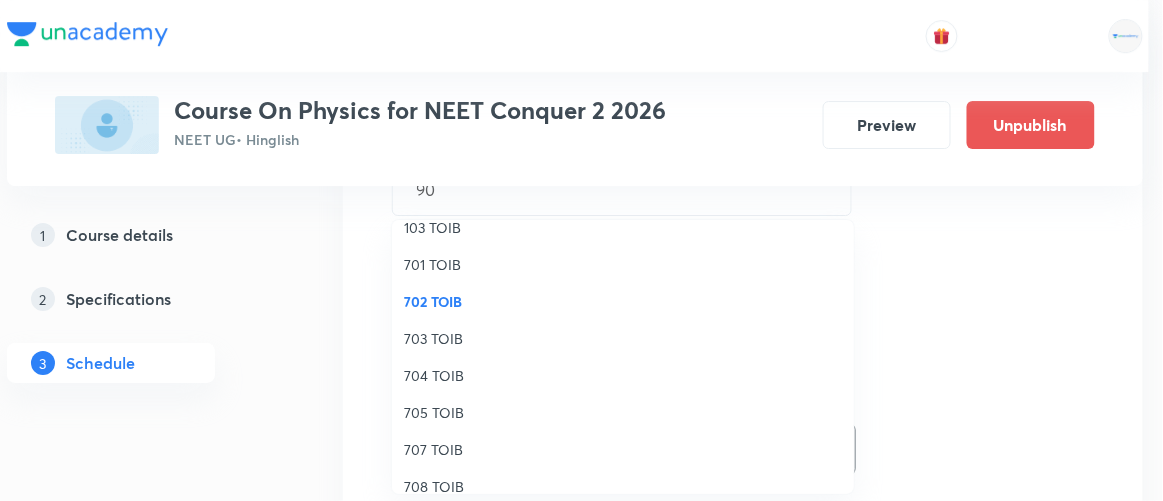 click on "705 TOIB" at bounding box center [623, 412] 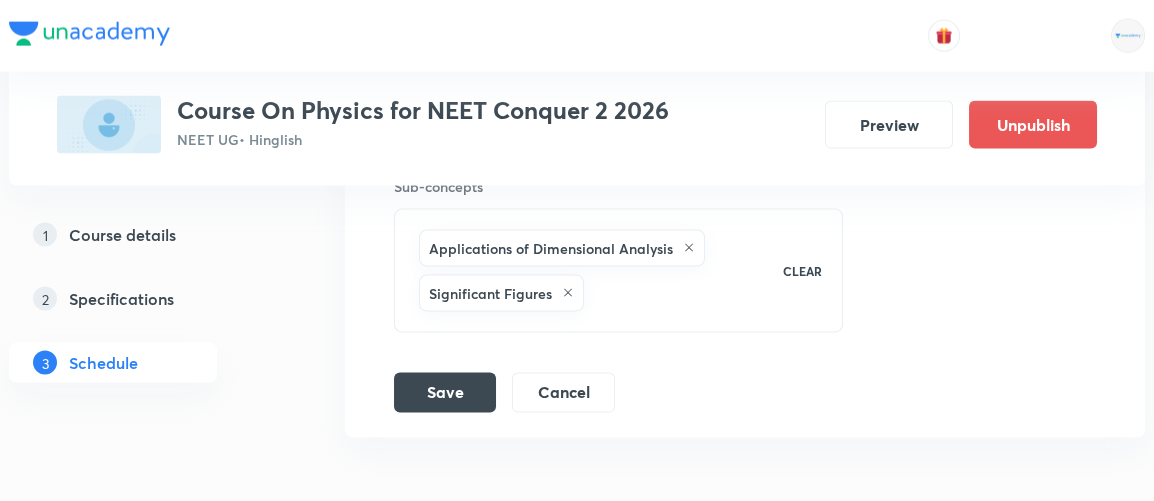 scroll, scrollTop: 11115, scrollLeft: 0, axis: vertical 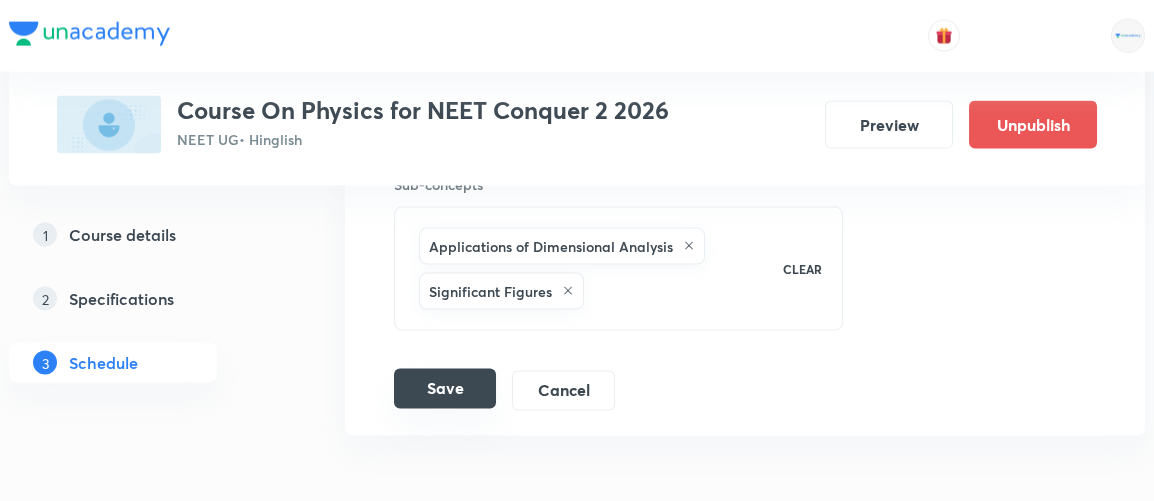 click on "Save" at bounding box center (445, 389) 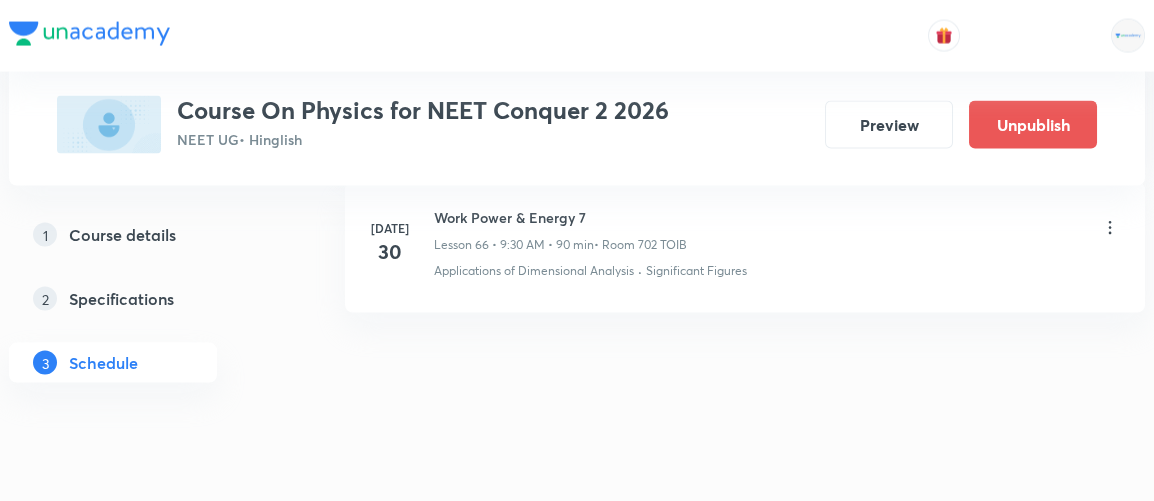 scroll, scrollTop: 10370, scrollLeft: 0, axis: vertical 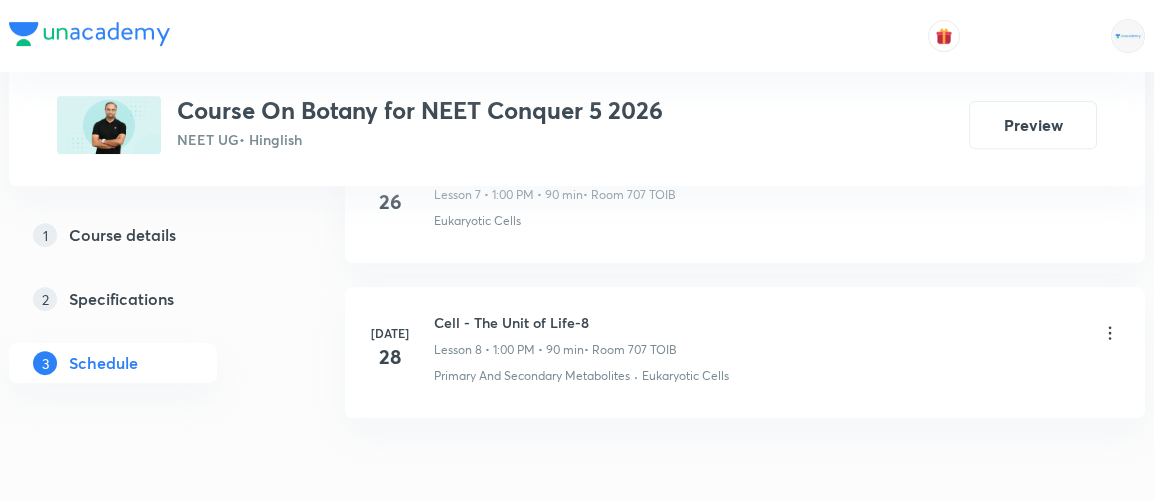 click on "Cell - The Unit of Life-8" at bounding box center [555, 322] 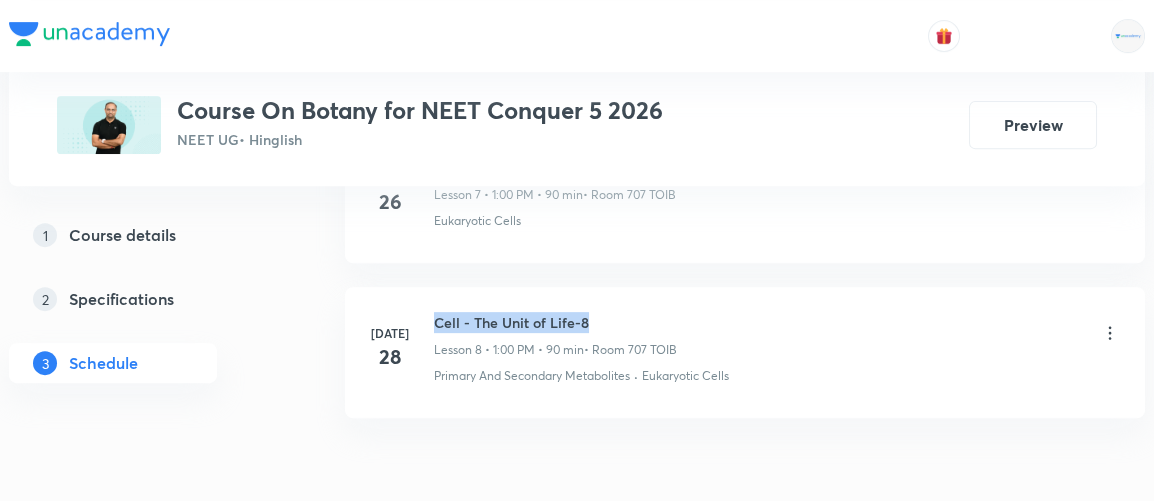 drag, startPoint x: 436, startPoint y: 313, endPoint x: 608, endPoint y: 317, distance: 172.04651 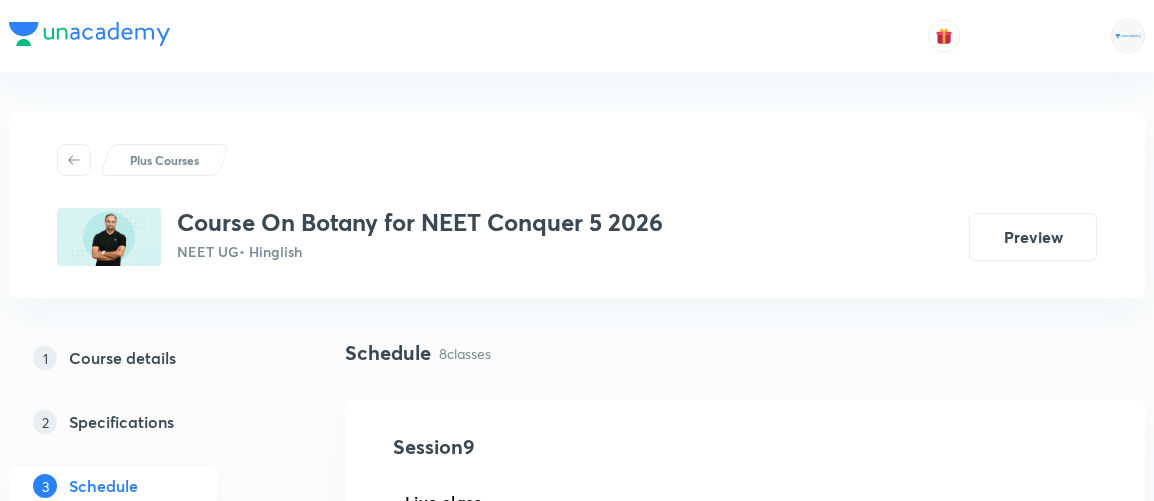 scroll, scrollTop: 230, scrollLeft: 0, axis: vertical 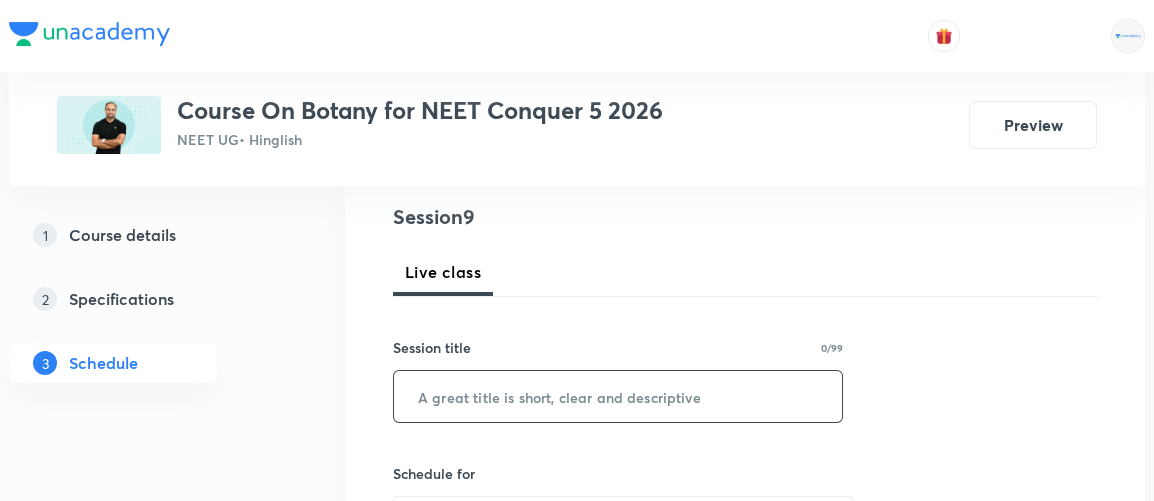click at bounding box center (618, 396) 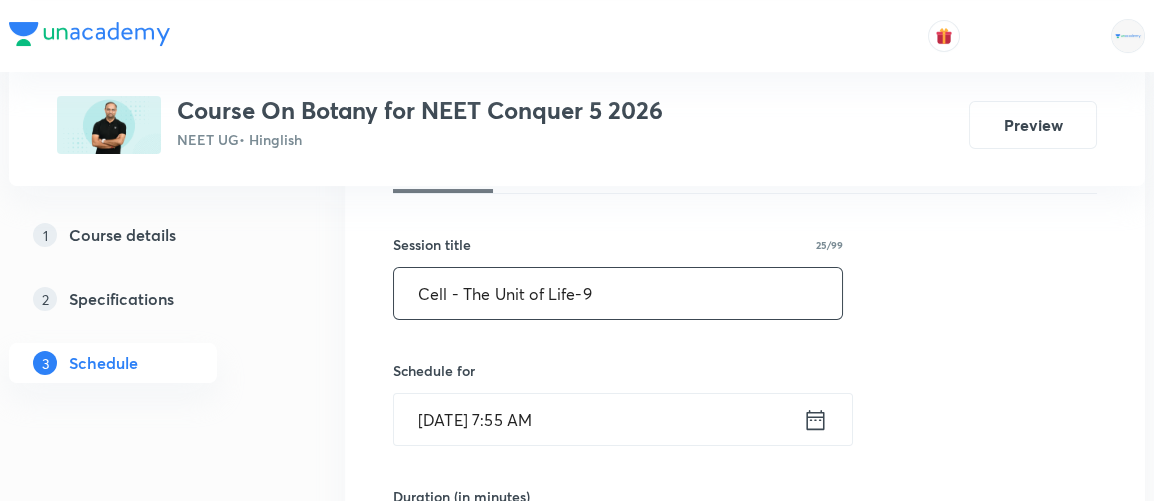 scroll, scrollTop: 337, scrollLeft: 0, axis: vertical 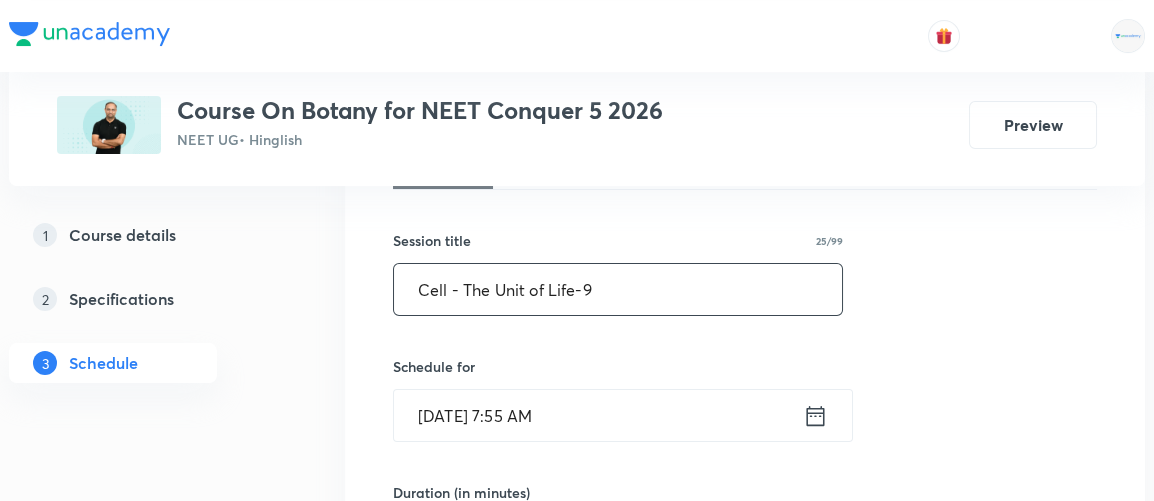type on "Cell - The Unit of Life-9" 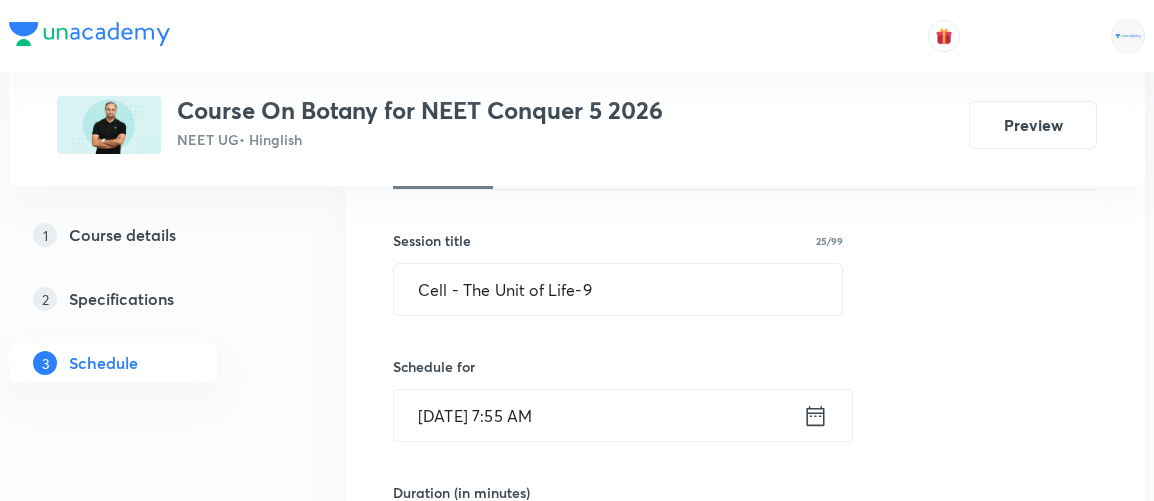 click 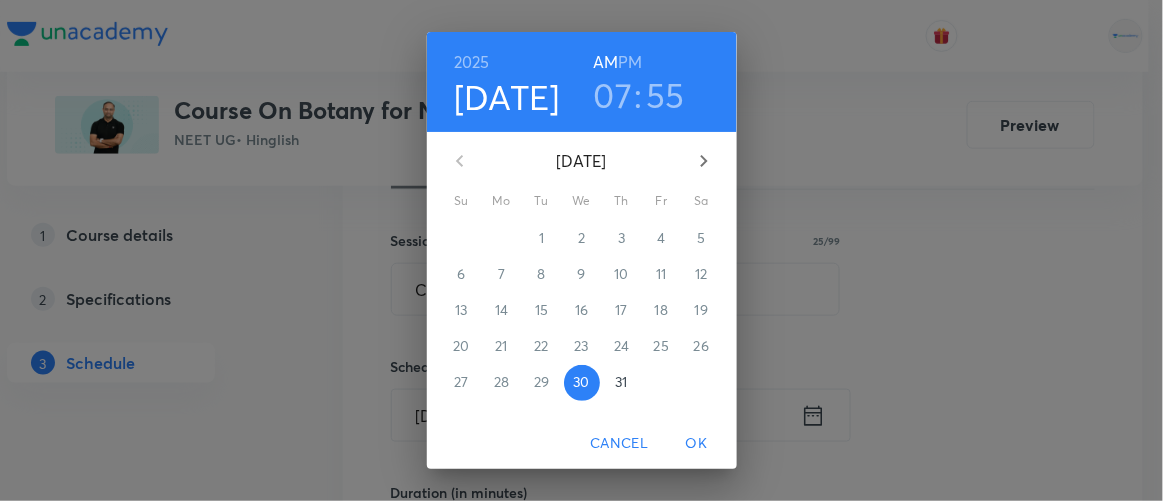 click on "07" at bounding box center (613, 95) 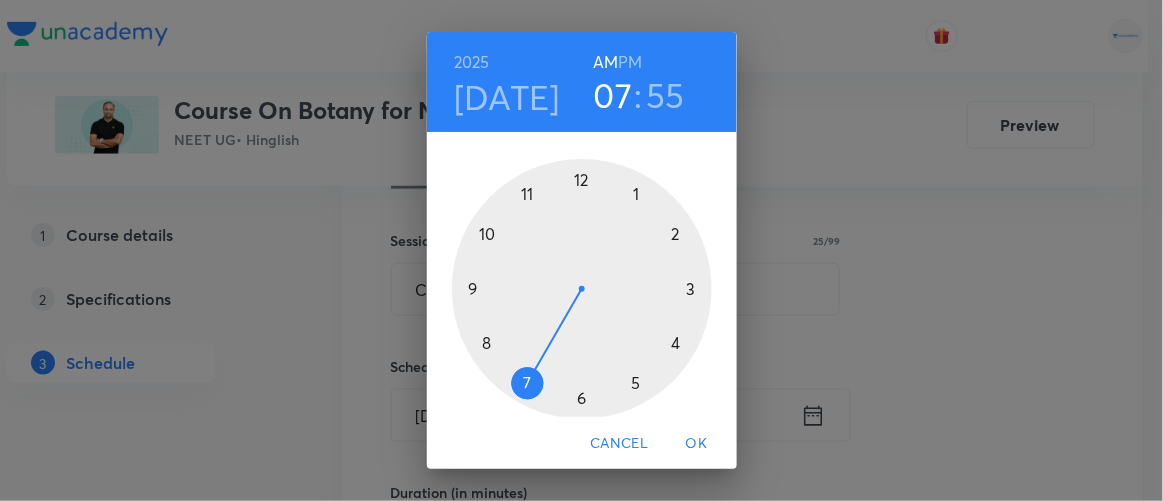 click at bounding box center (582, 289) 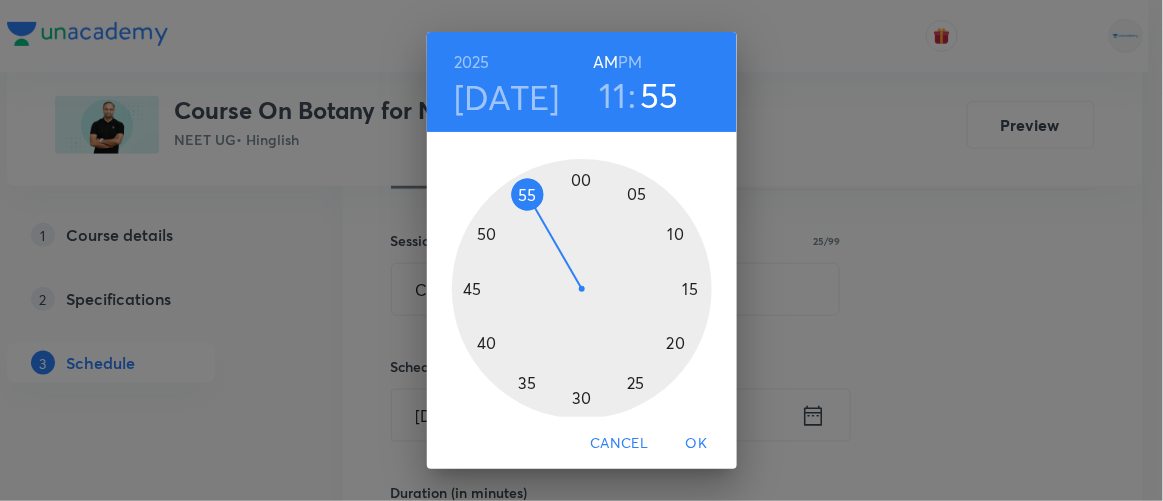 click at bounding box center [582, 289] 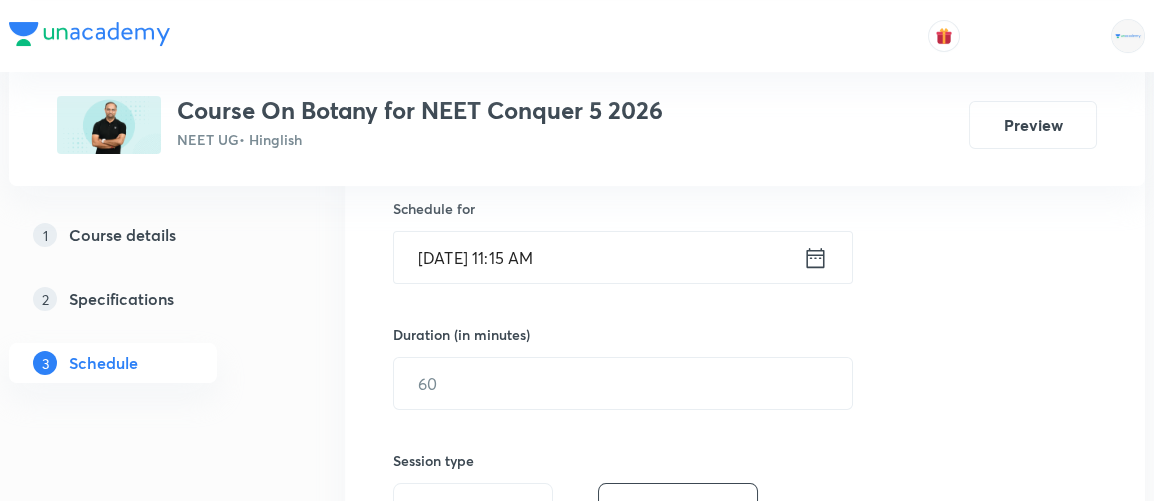 scroll, scrollTop: 503, scrollLeft: 0, axis: vertical 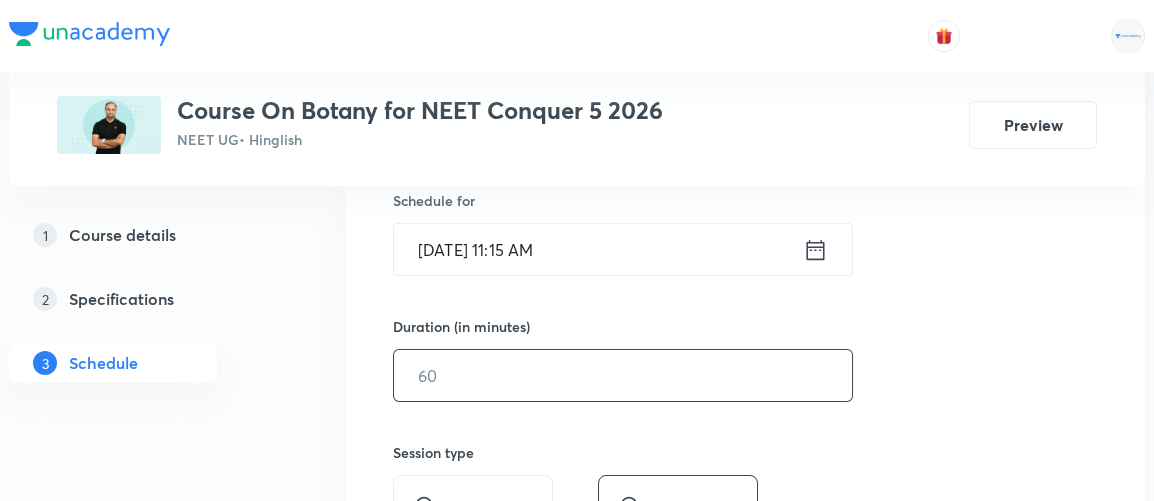 click at bounding box center (623, 375) 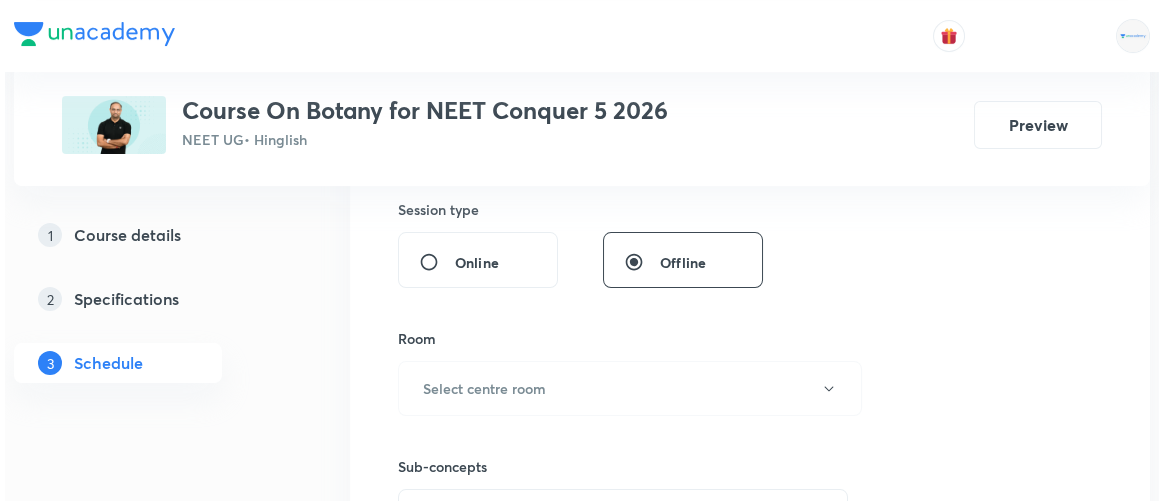 scroll, scrollTop: 750, scrollLeft: 0, axis: vertical 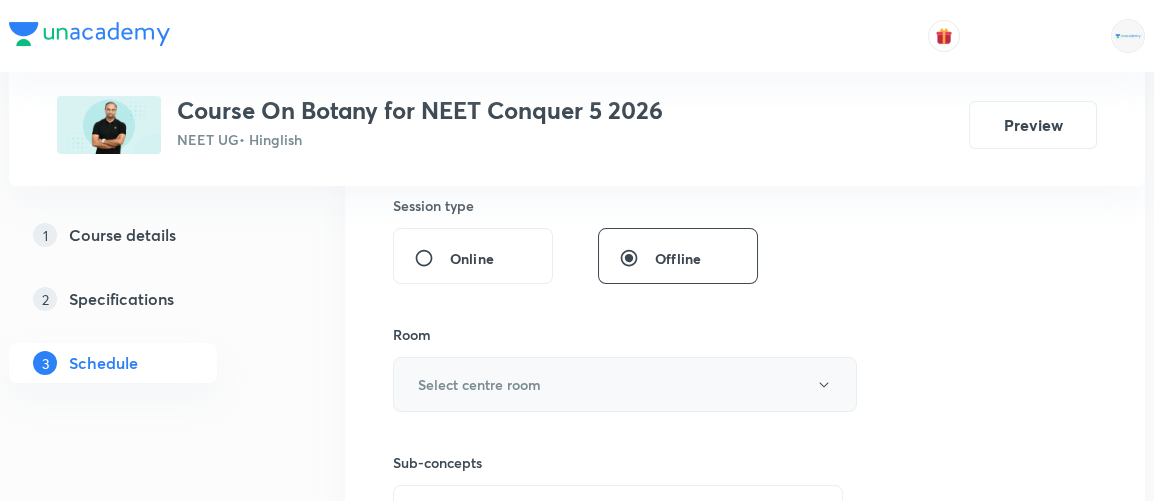 type on "90" 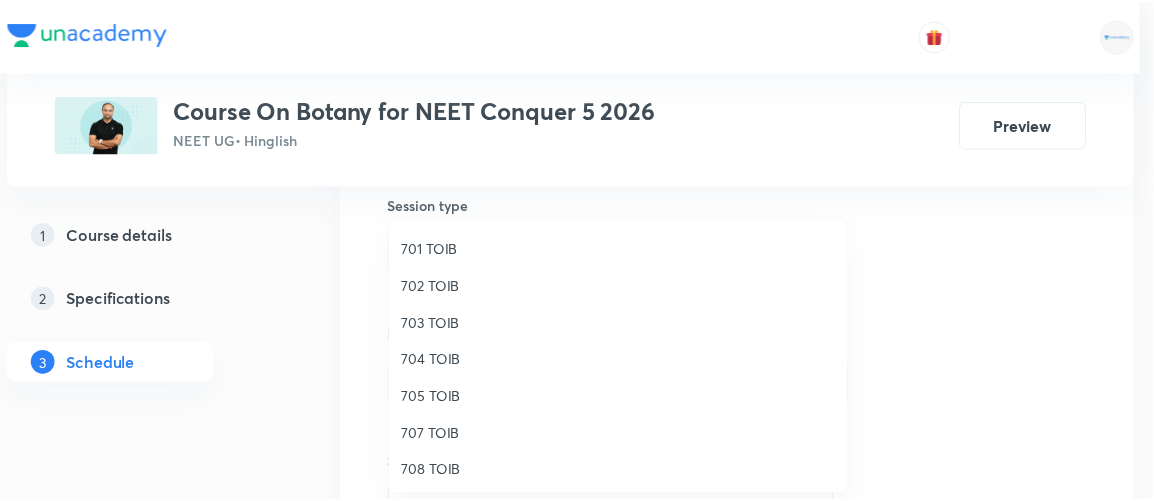 scroll, scrollTop: 184, scrollLeft: 0, axis: vertical 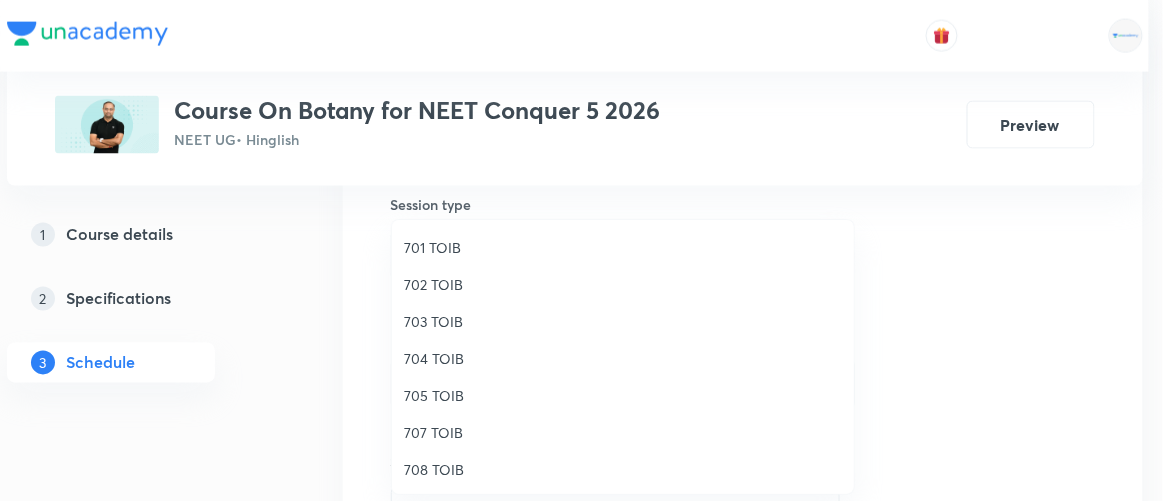 click on "707 TOIB" at bounding box center (623, 432) 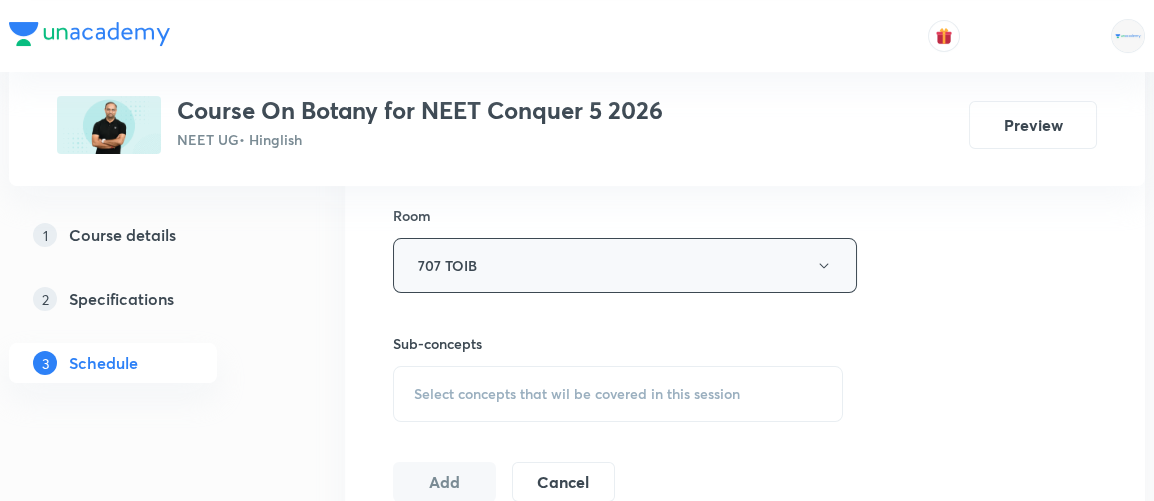 scroll, scrollTop: 877, scrollLeft: 0, axis: vertical 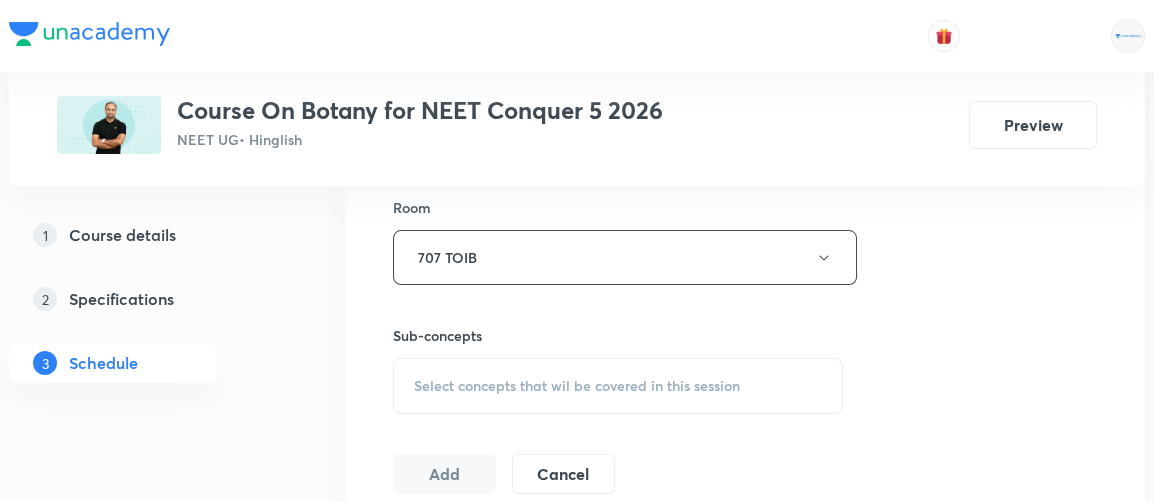 click on "Select concepts that wil be covered in this session" at bounding box center (577, 386) 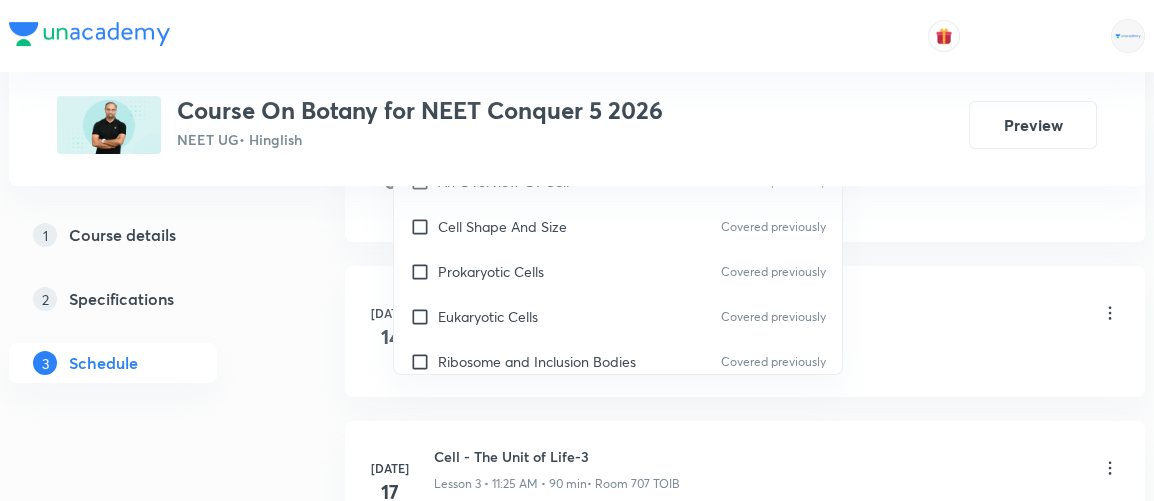 scroll, scrollTop: 1330, scrollLeft: 0, axis: vertical 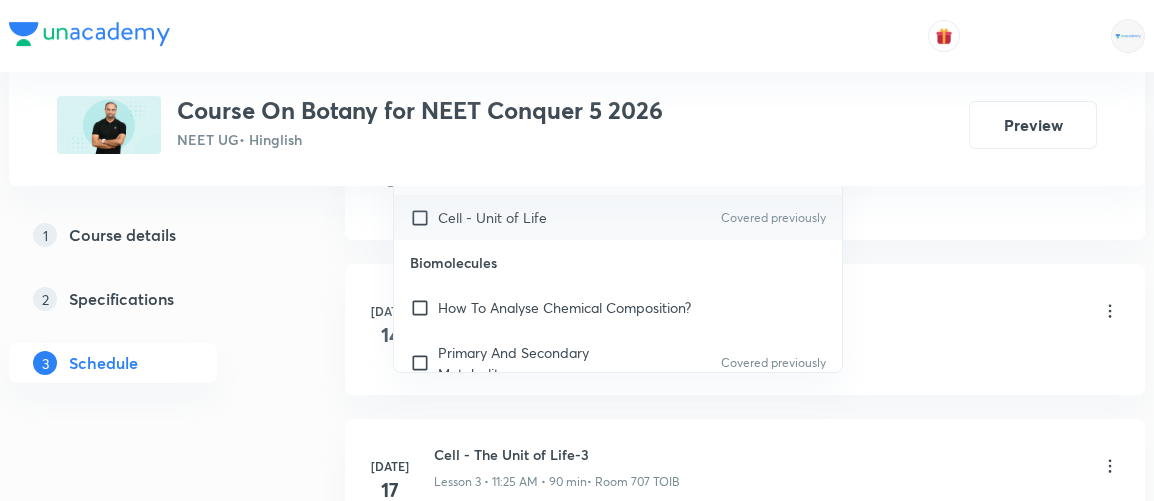 click at bounding box center [424, 217] 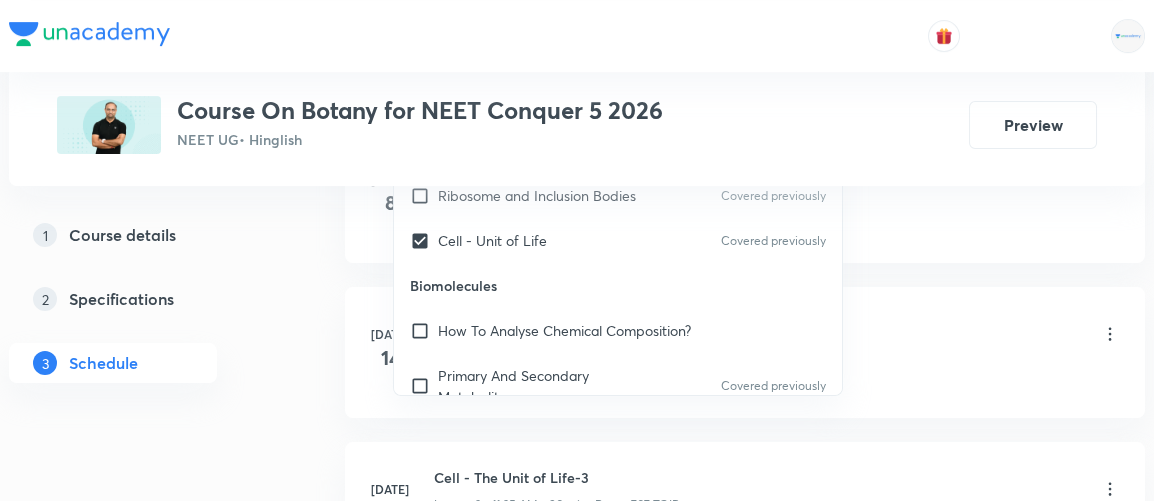 click on "1 Course details 2 Specifications 3 Schedule" at bounding box center (145, 311) 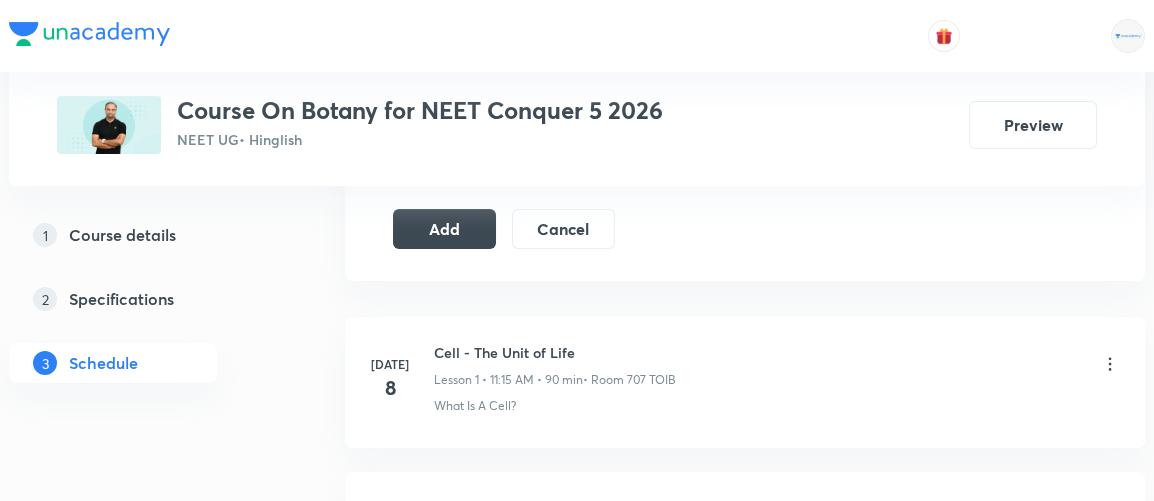 scroll, scrollTop: 1141, scrollLeft: 0, axis: vertical 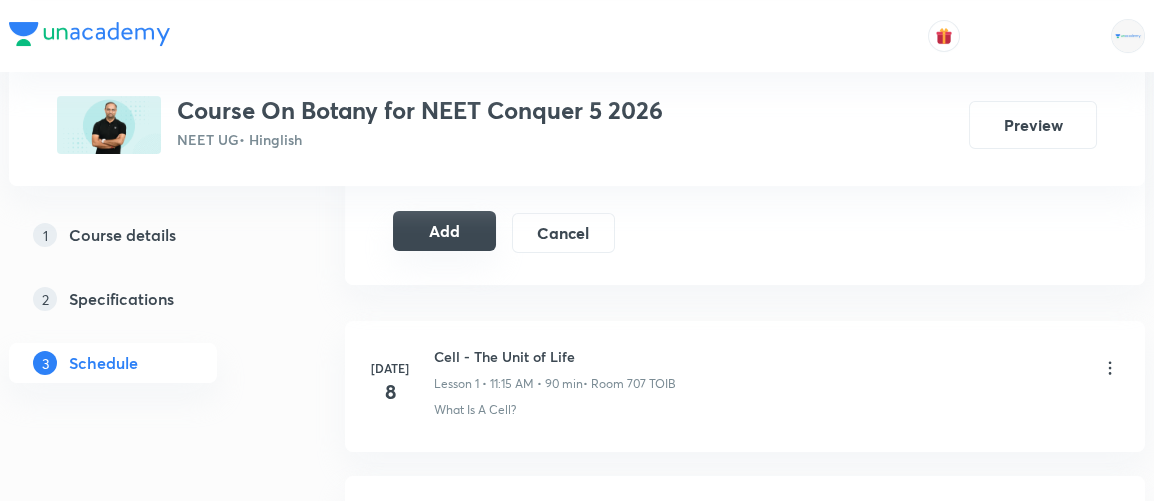 click on "Add" at bounding box center [444, 231] 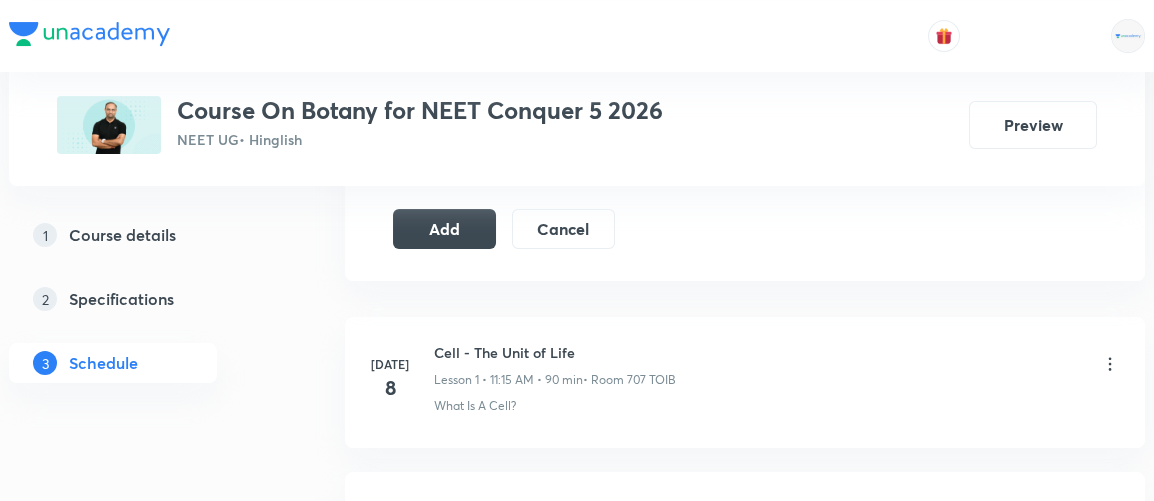 scroll, scrollTop: 1146, scrollLeft: 0, axis: vertical 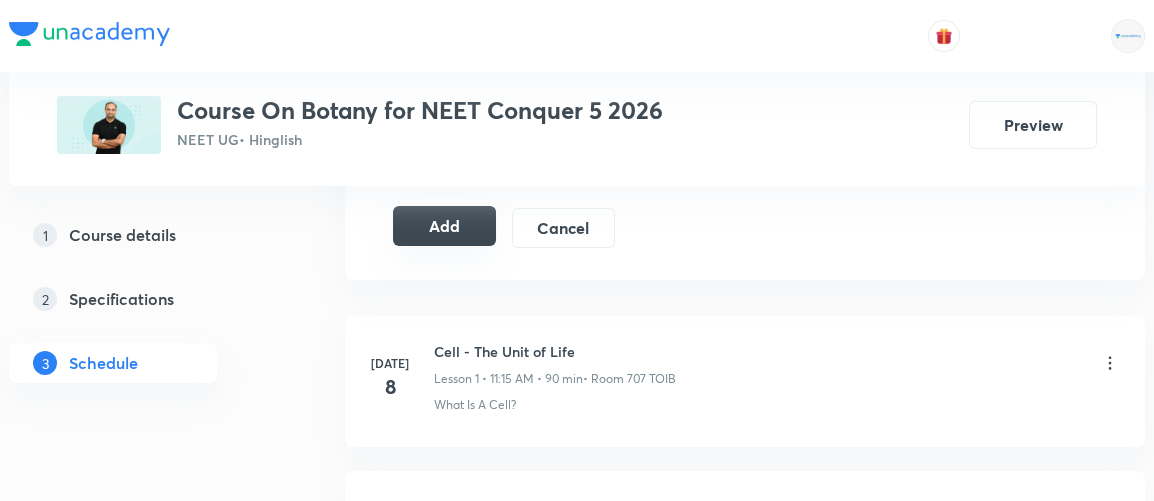 click on "Add" at bounding box center (444, 226) 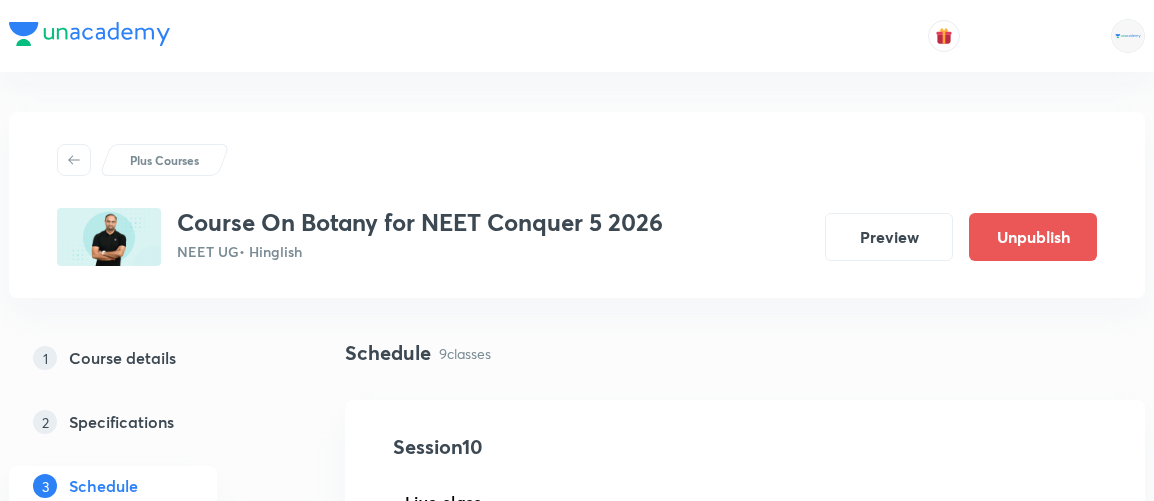 scroll, scrollTop: 2487, scrollLeft: 0, axis: vertical 